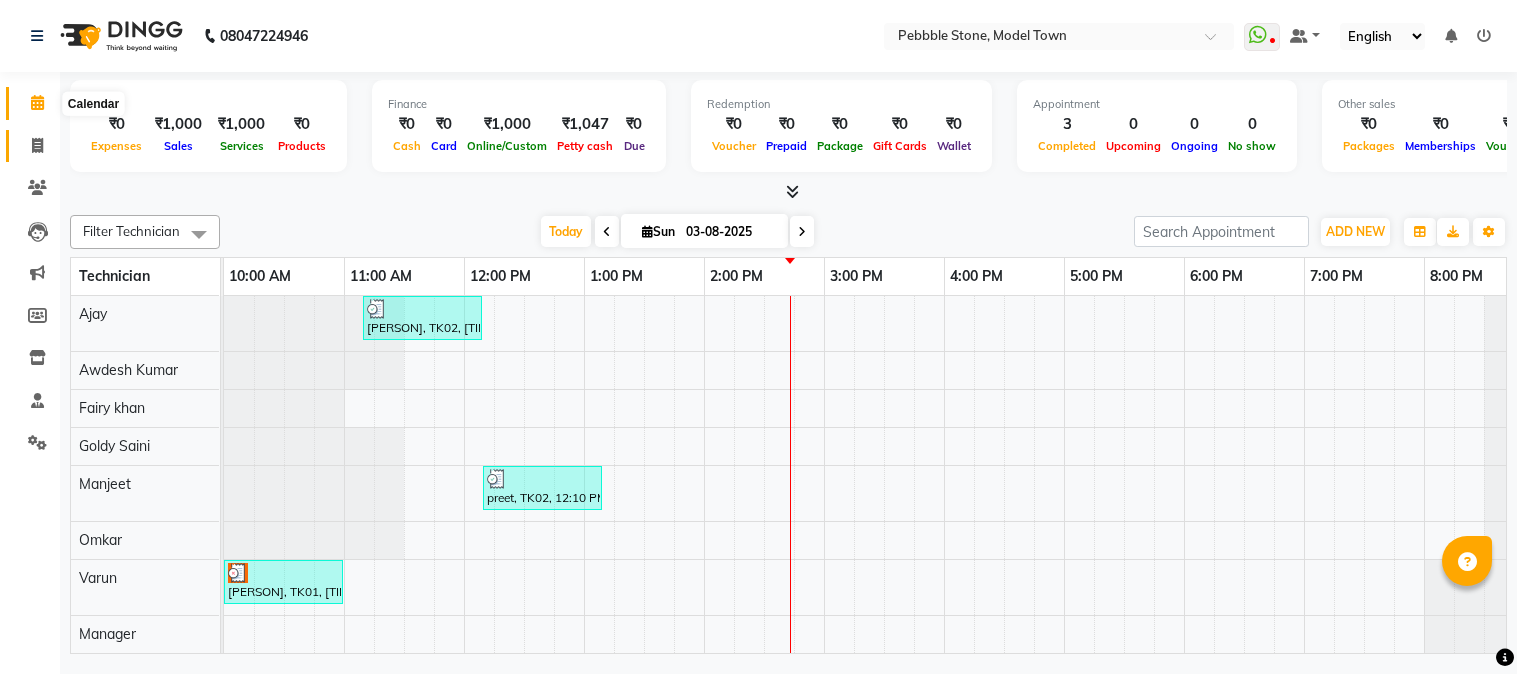 scroll, scrollTop: 0, scrollLeft: 0, axis: both 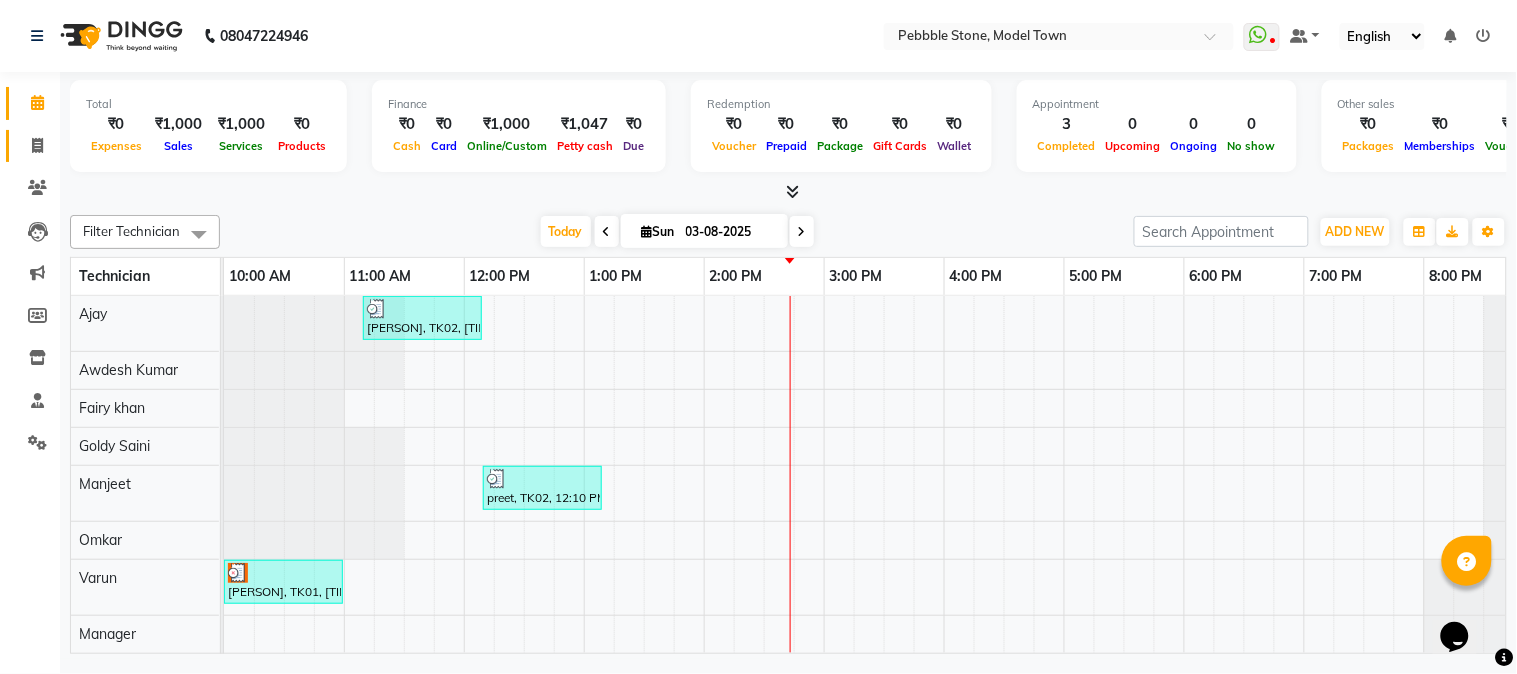 click 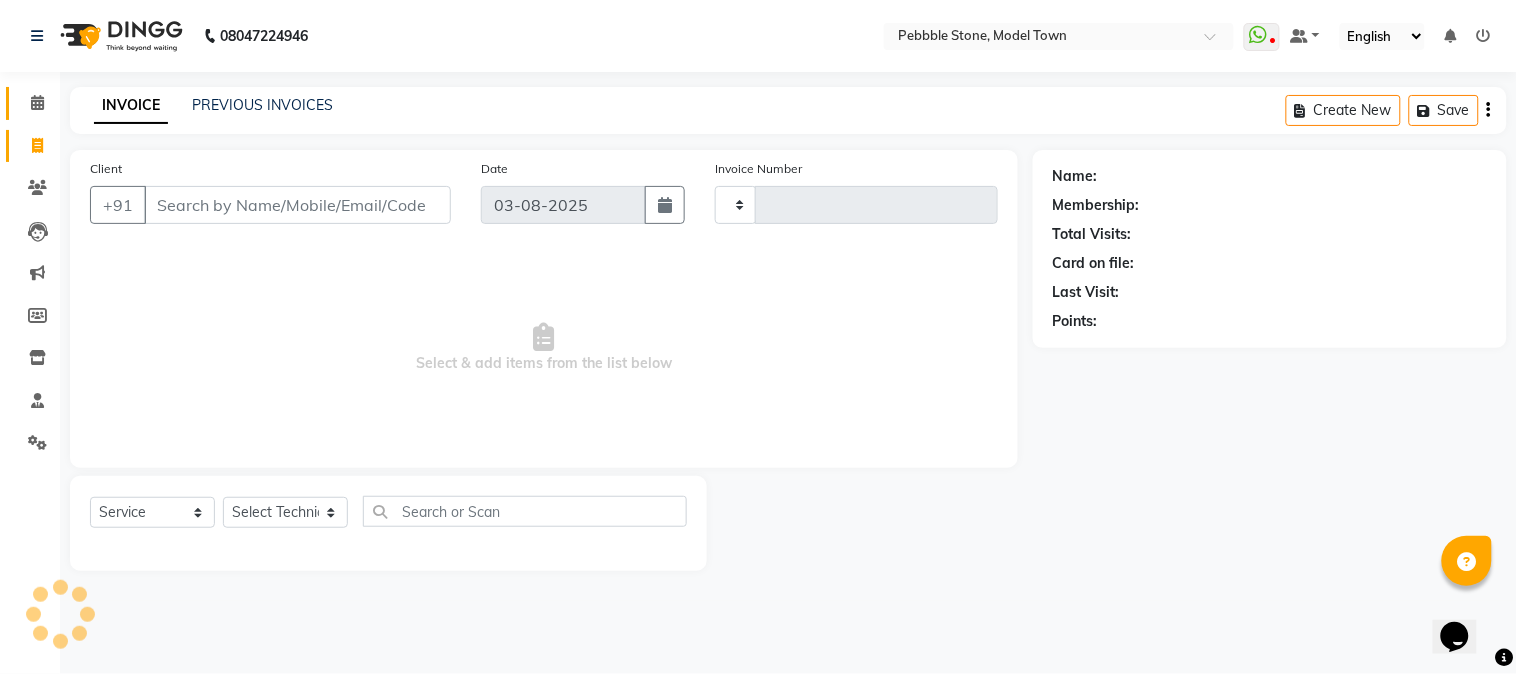 type on "0025" 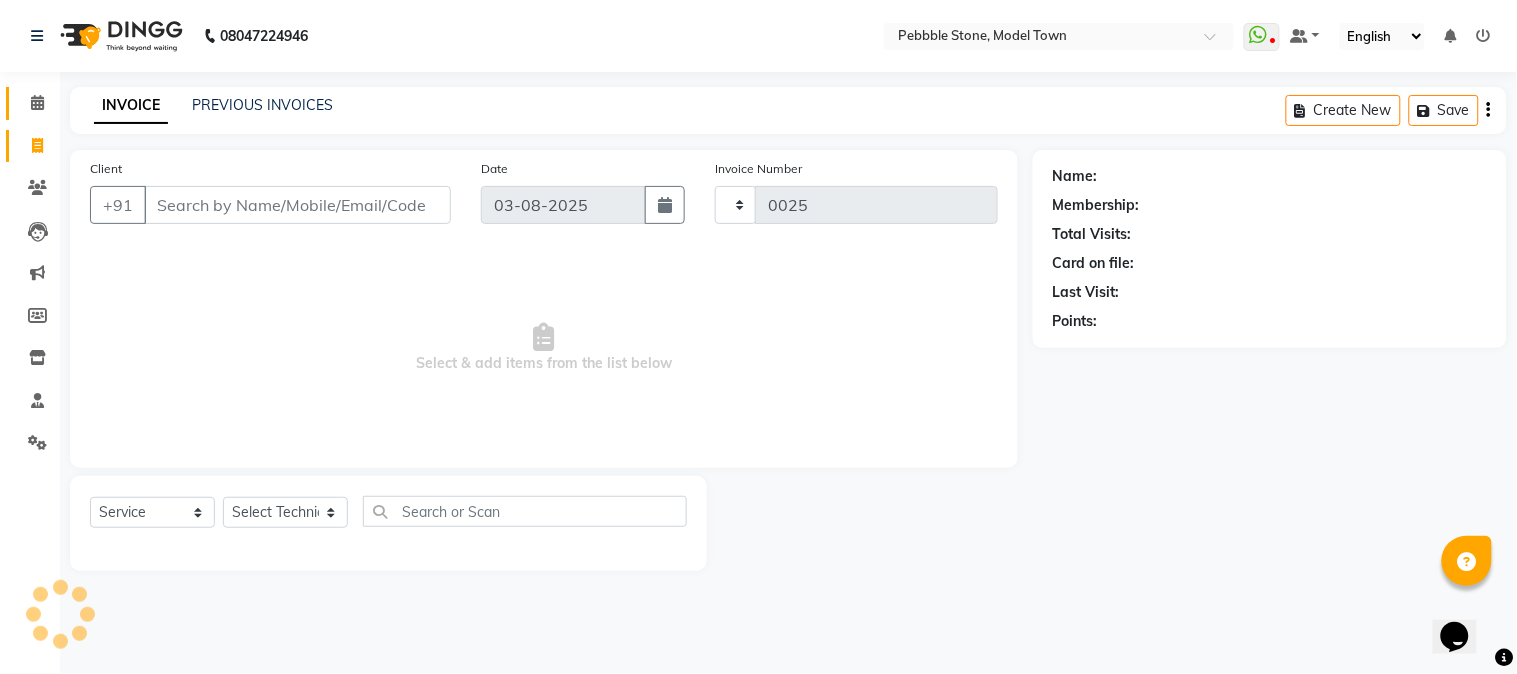 select on "8684" 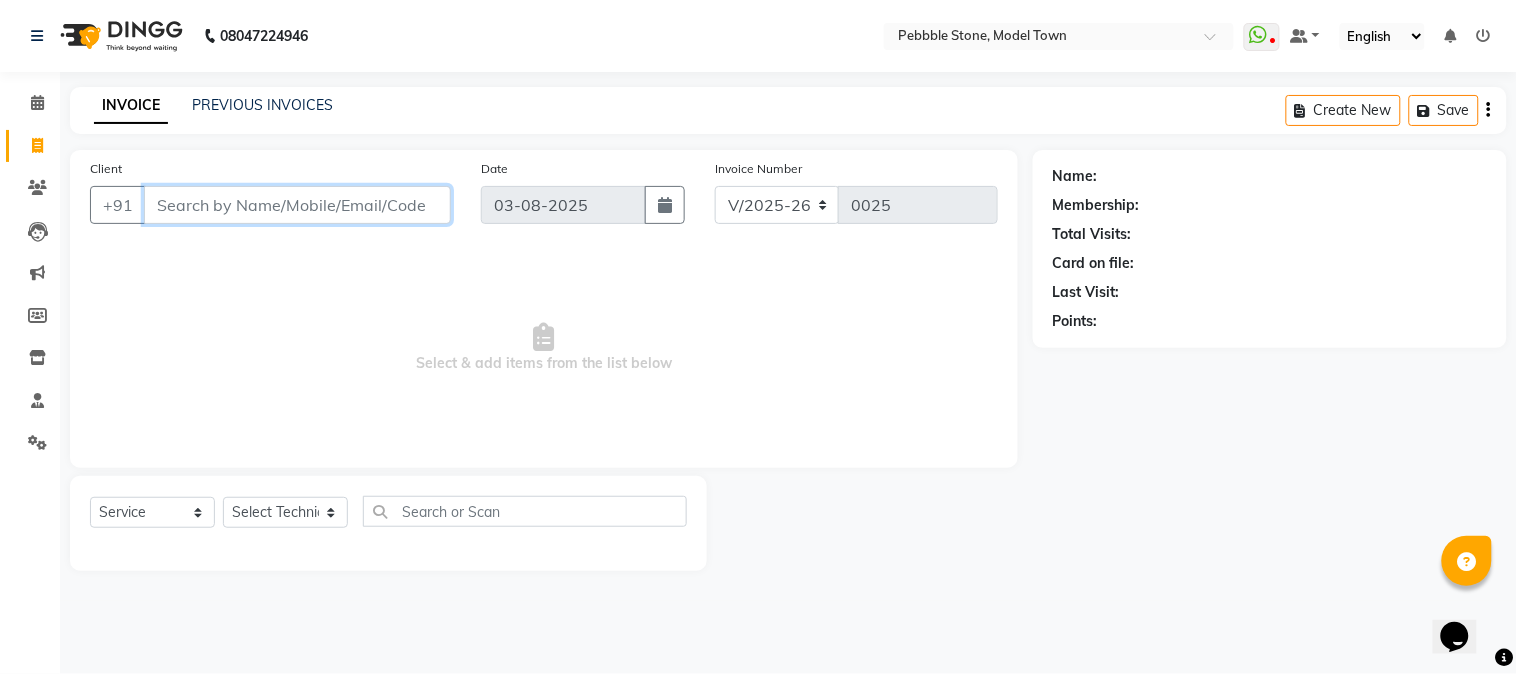 click on "Client" at bounding box center (297, 205) 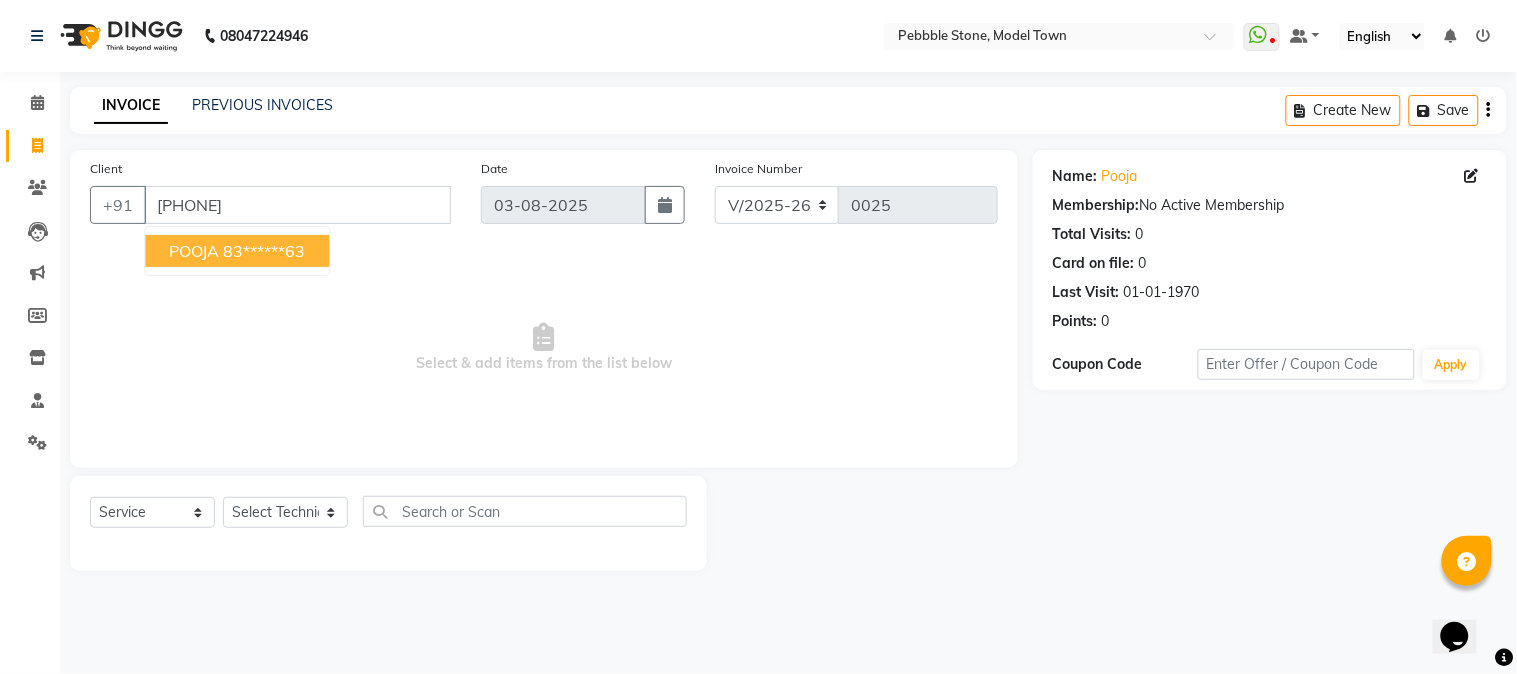 click on "83******63" at bounding box center [264, 251] 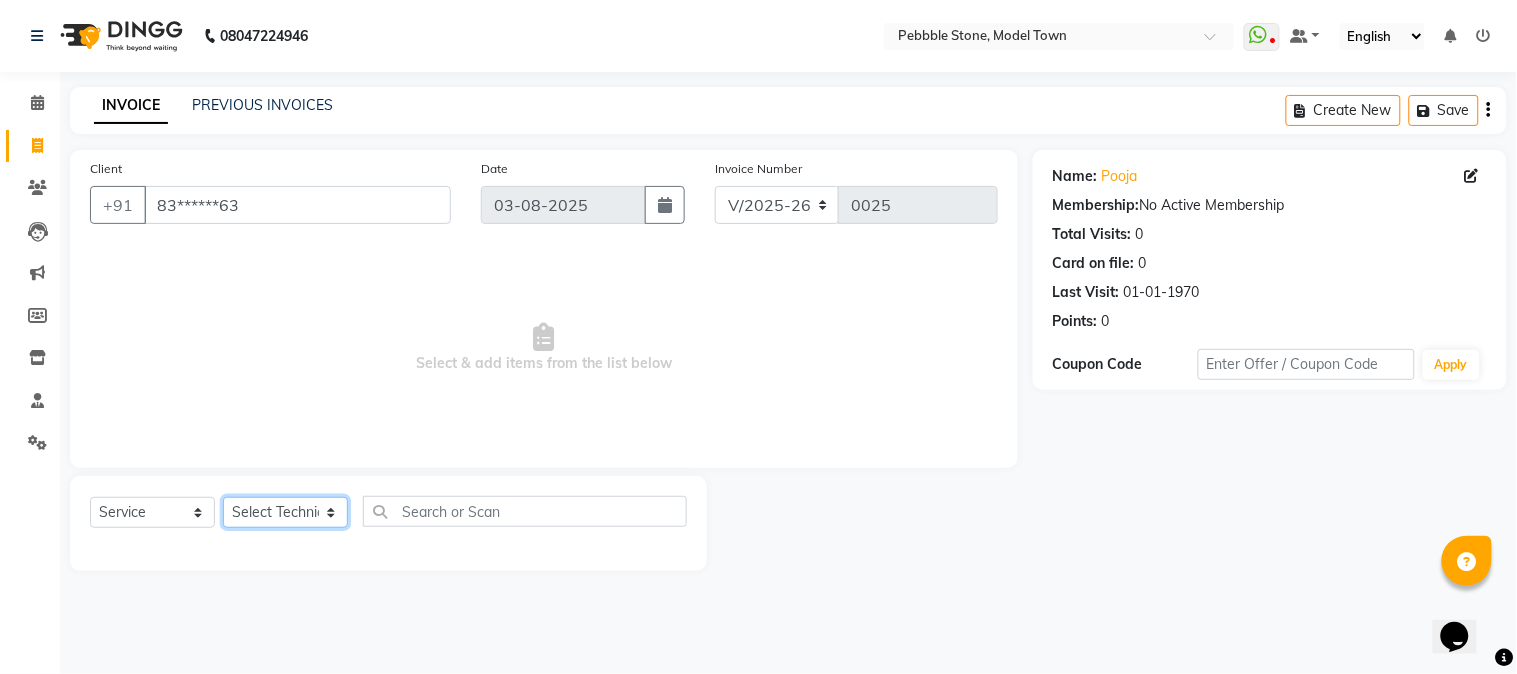 click on "Select Technician Ajay  Awdesh Kumar Fairy khan Goldy Saini Manager Manjeet Omkar Varun" 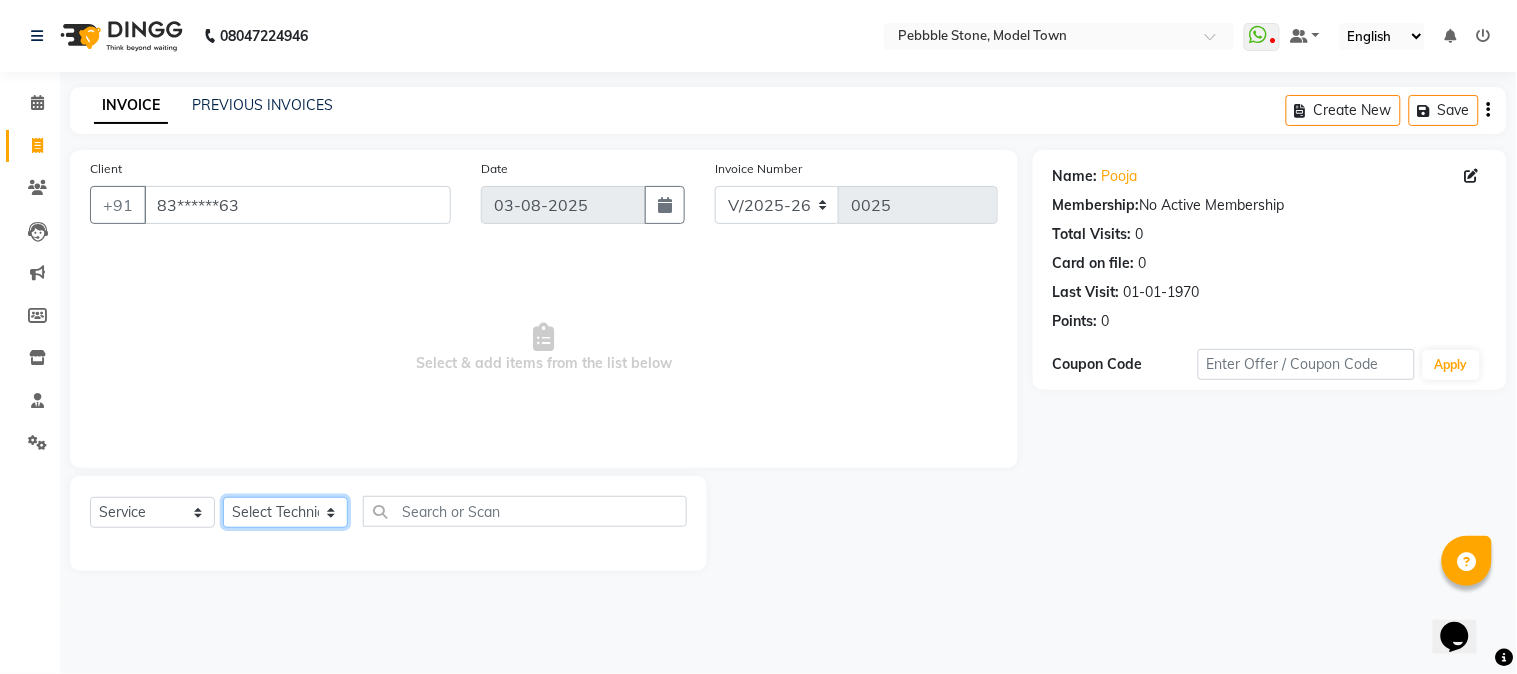 select on "[NUMBER]" 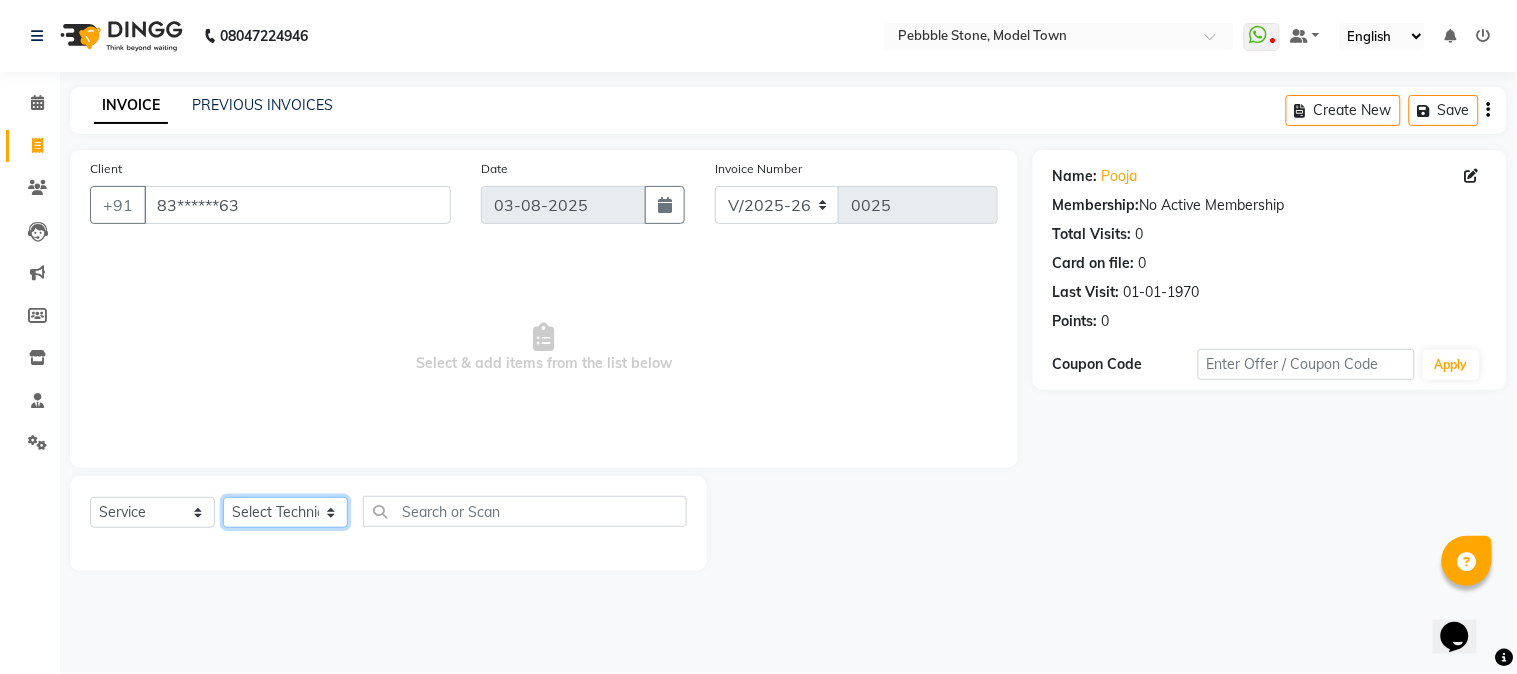 click on "Select Technician Ajay  Awdesh Kumar Fairy khan Goldy Saini Manager Manjeet Omkar Varun" 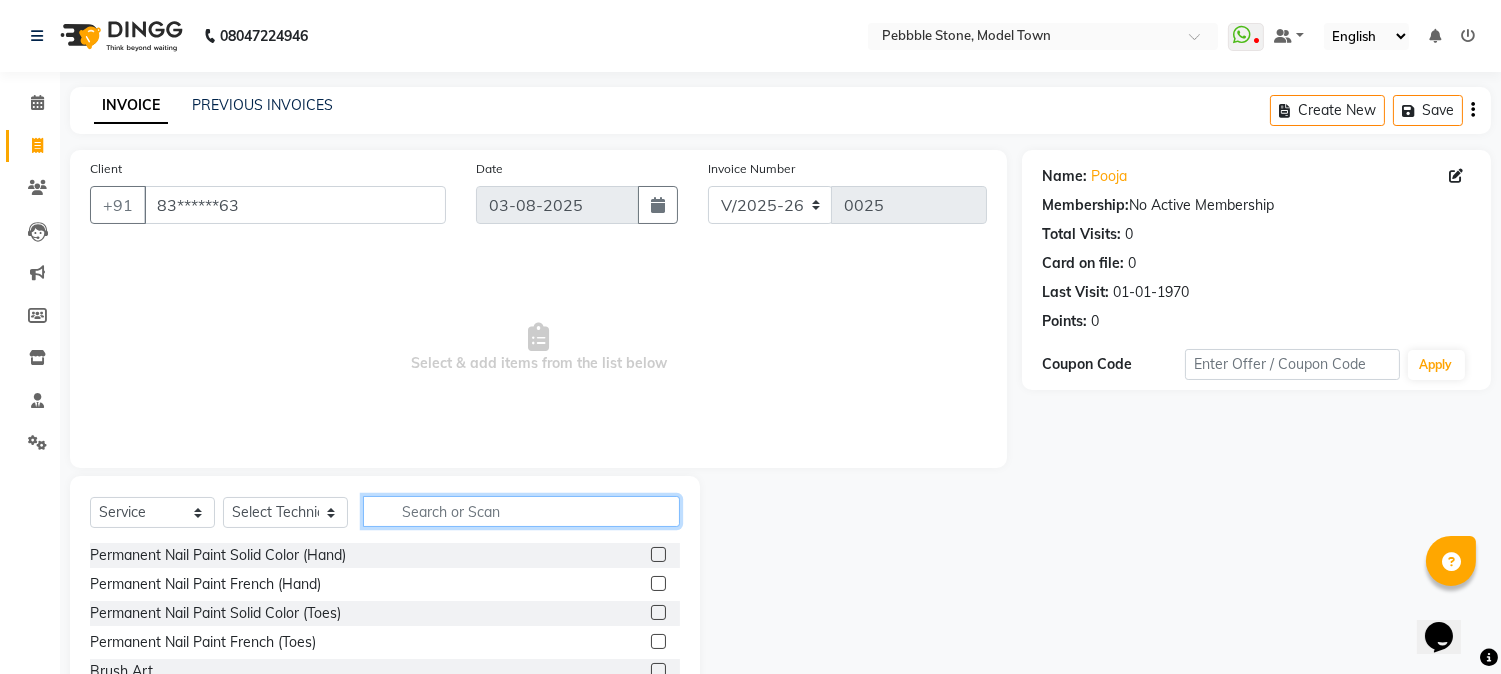 click 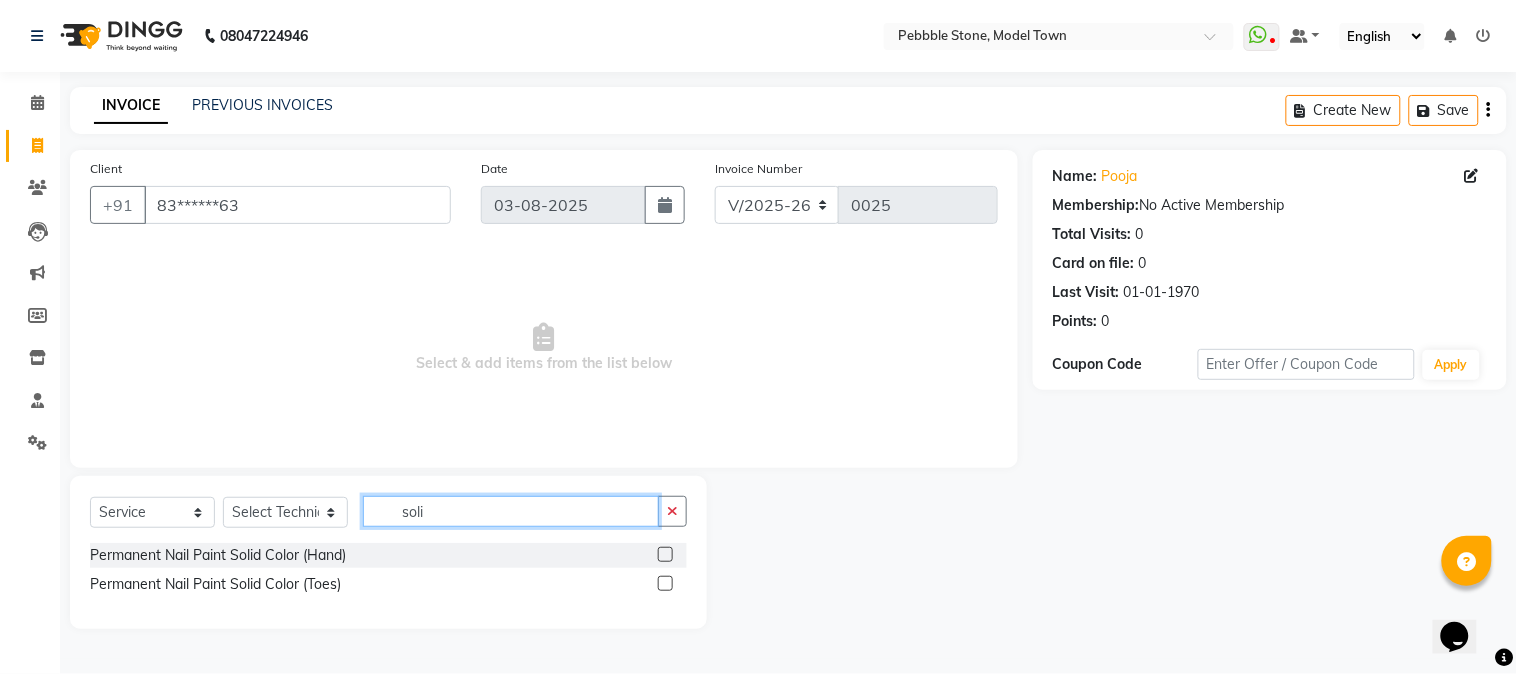 type on "soli" 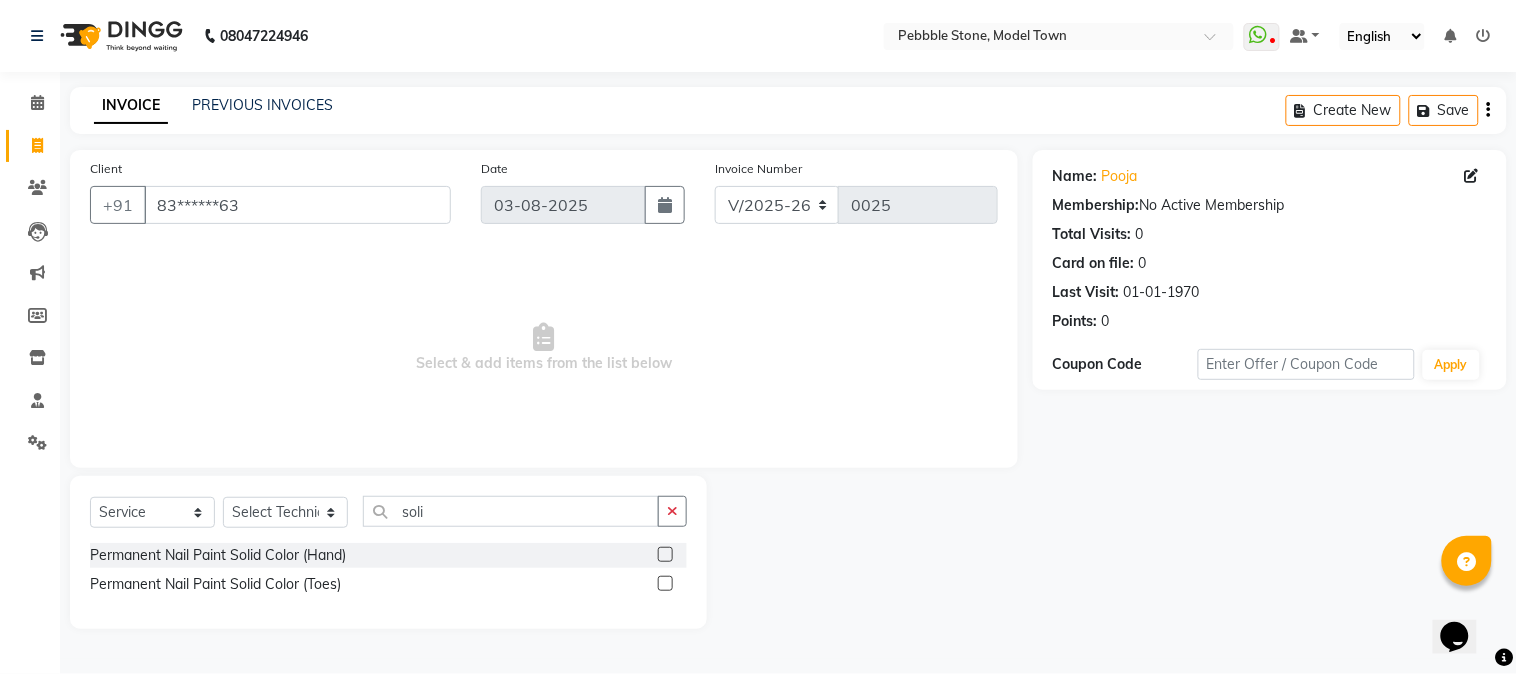 click 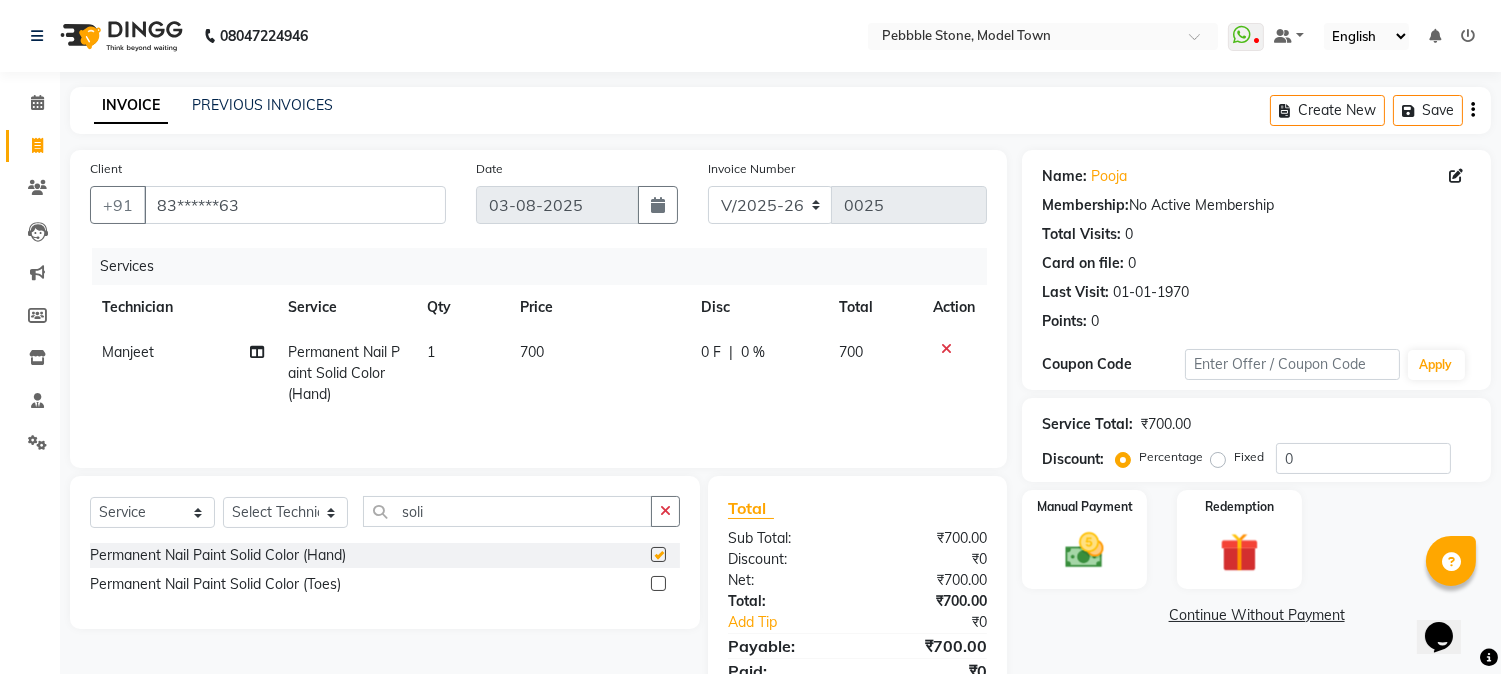 checkbox on "false" 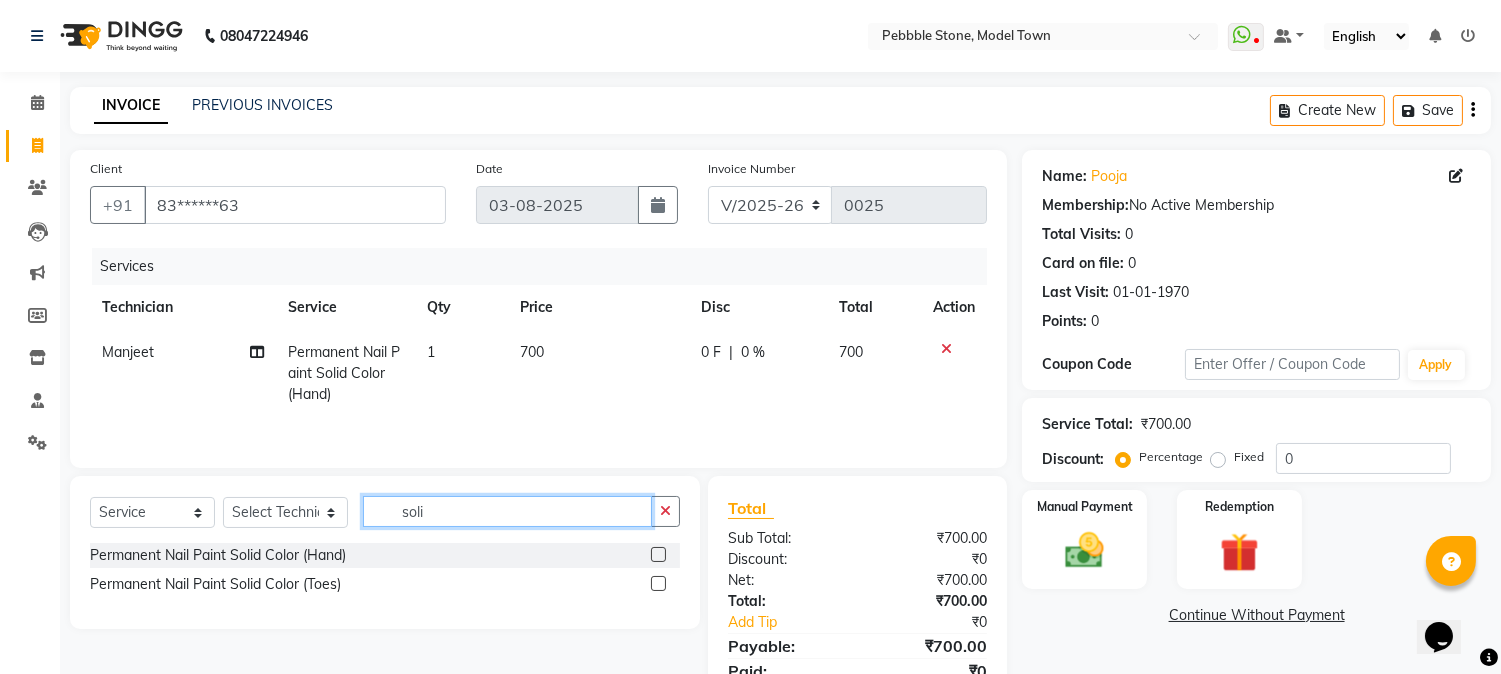 click on "soli" 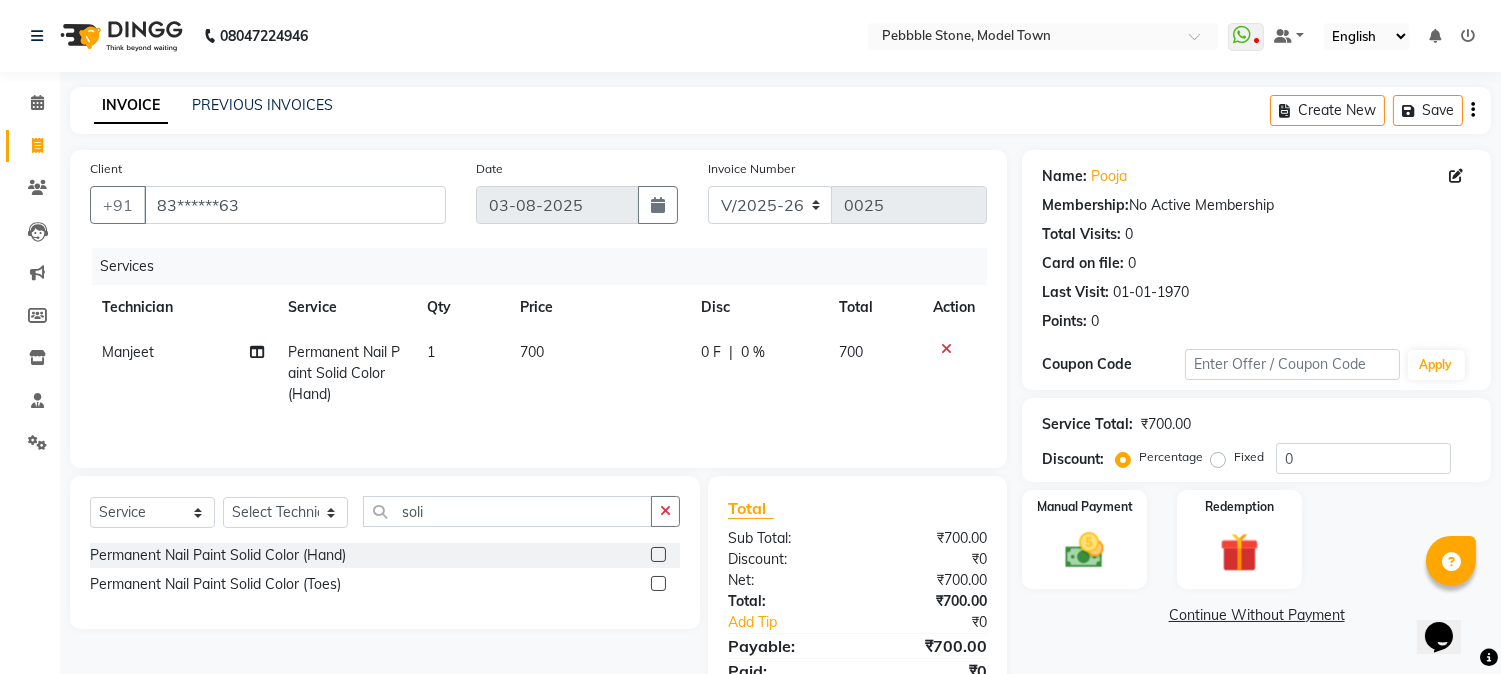 click 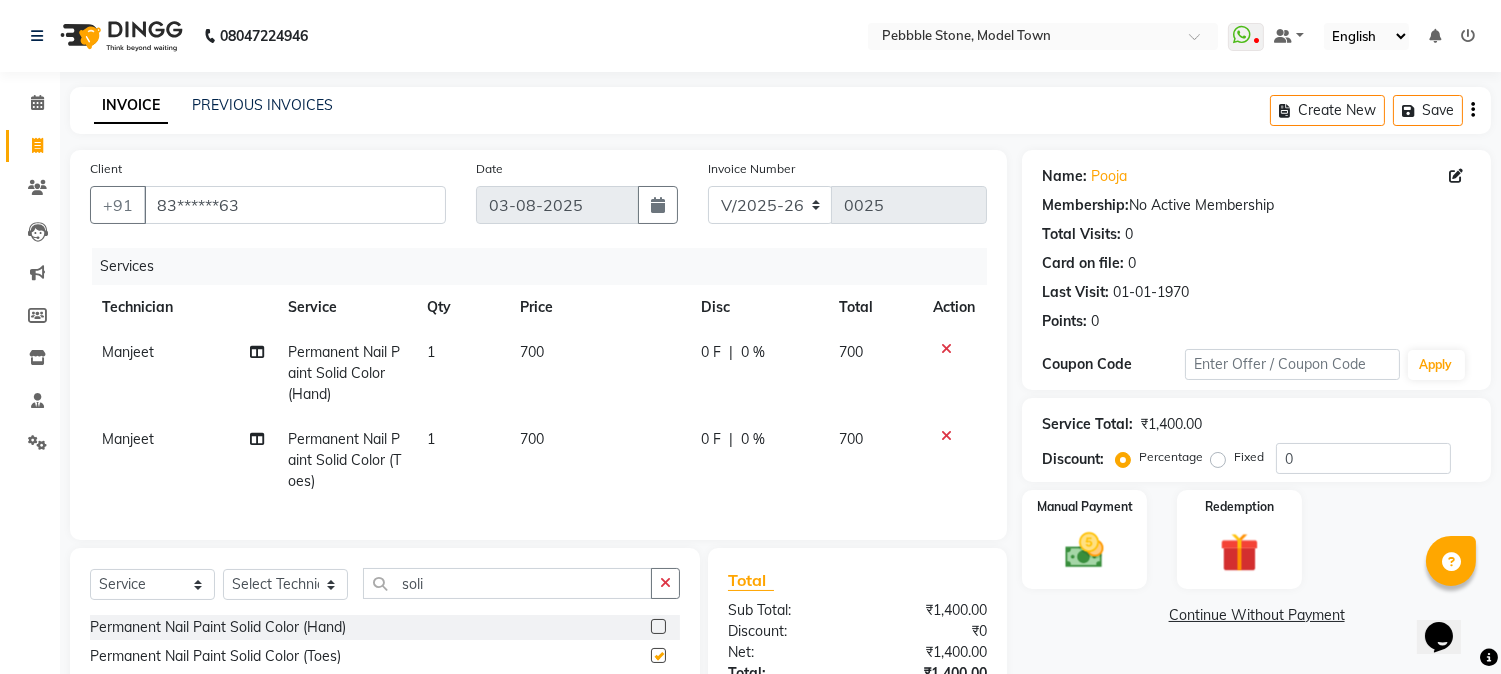 checkbox on "false" 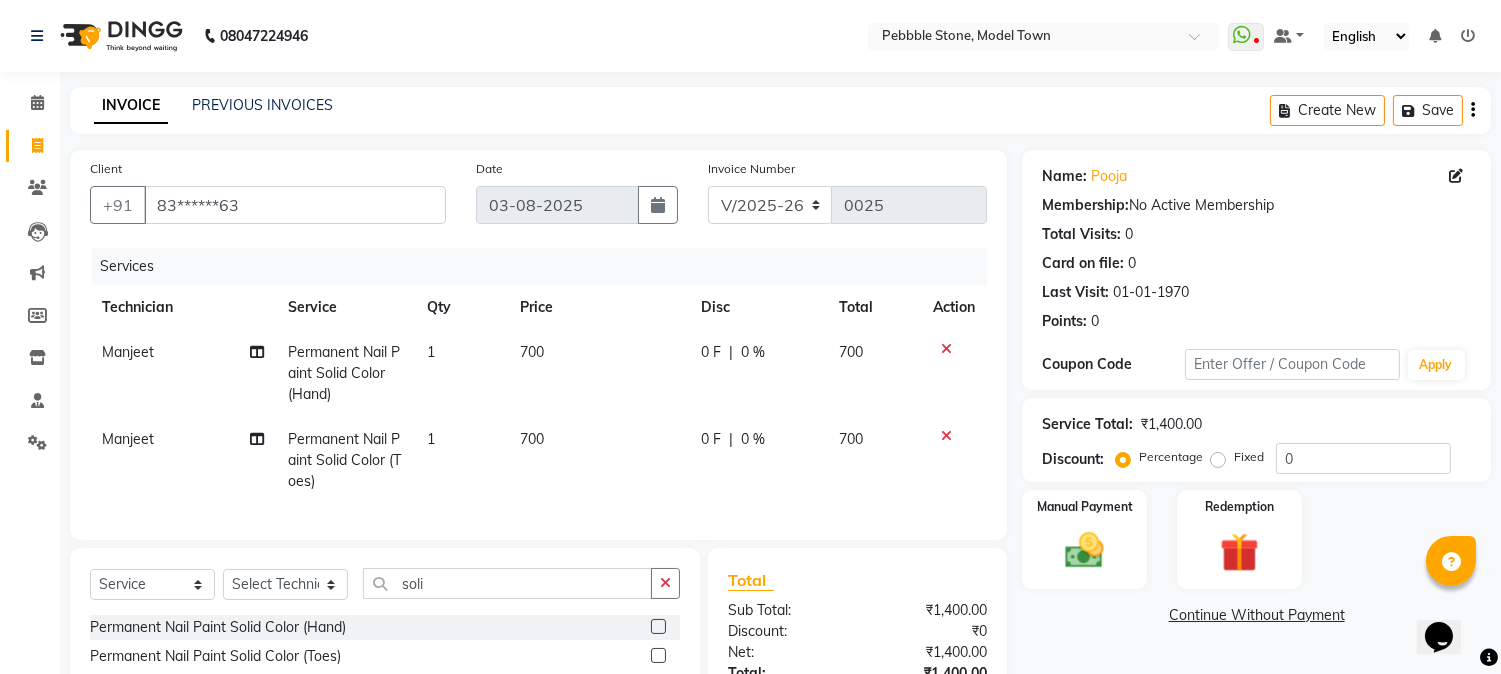 click on "0 F" 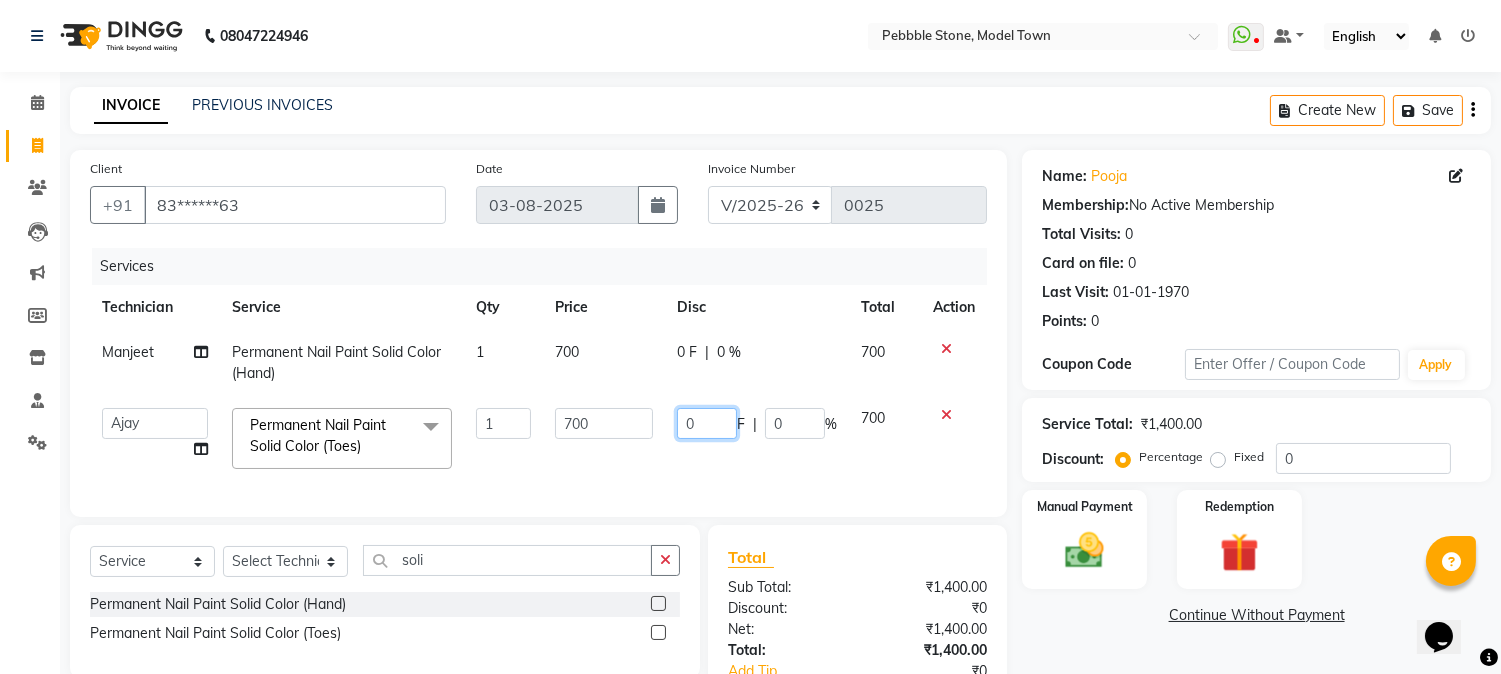 click on "0" 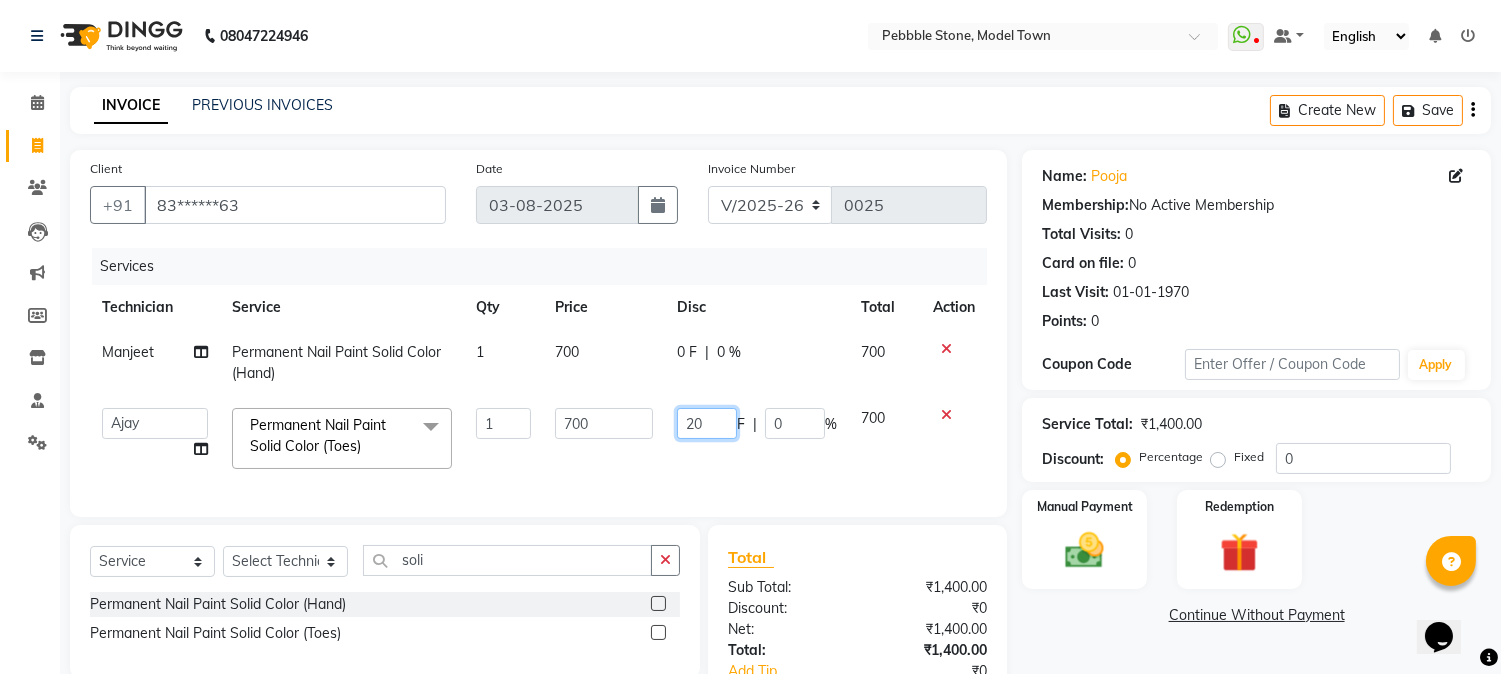 type on "200" 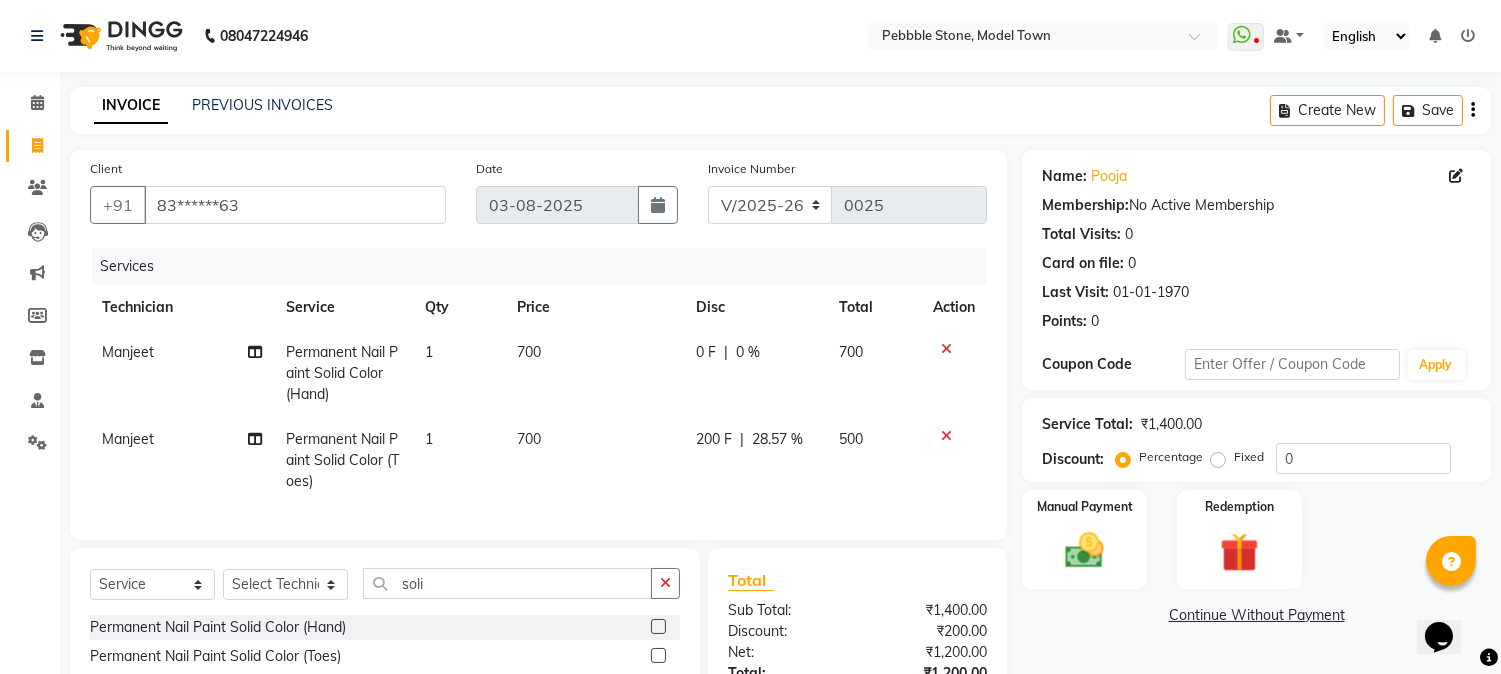 click on "200 F | 28.57 %" 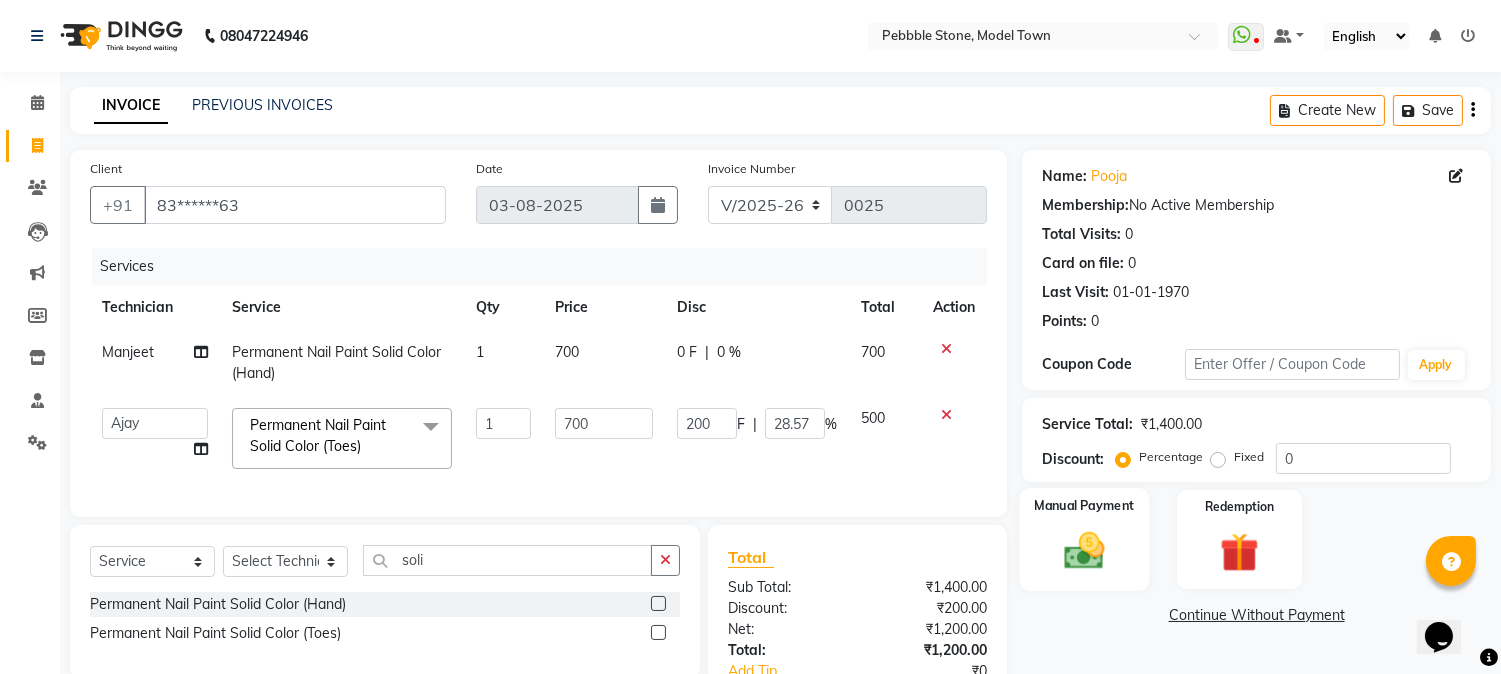 click 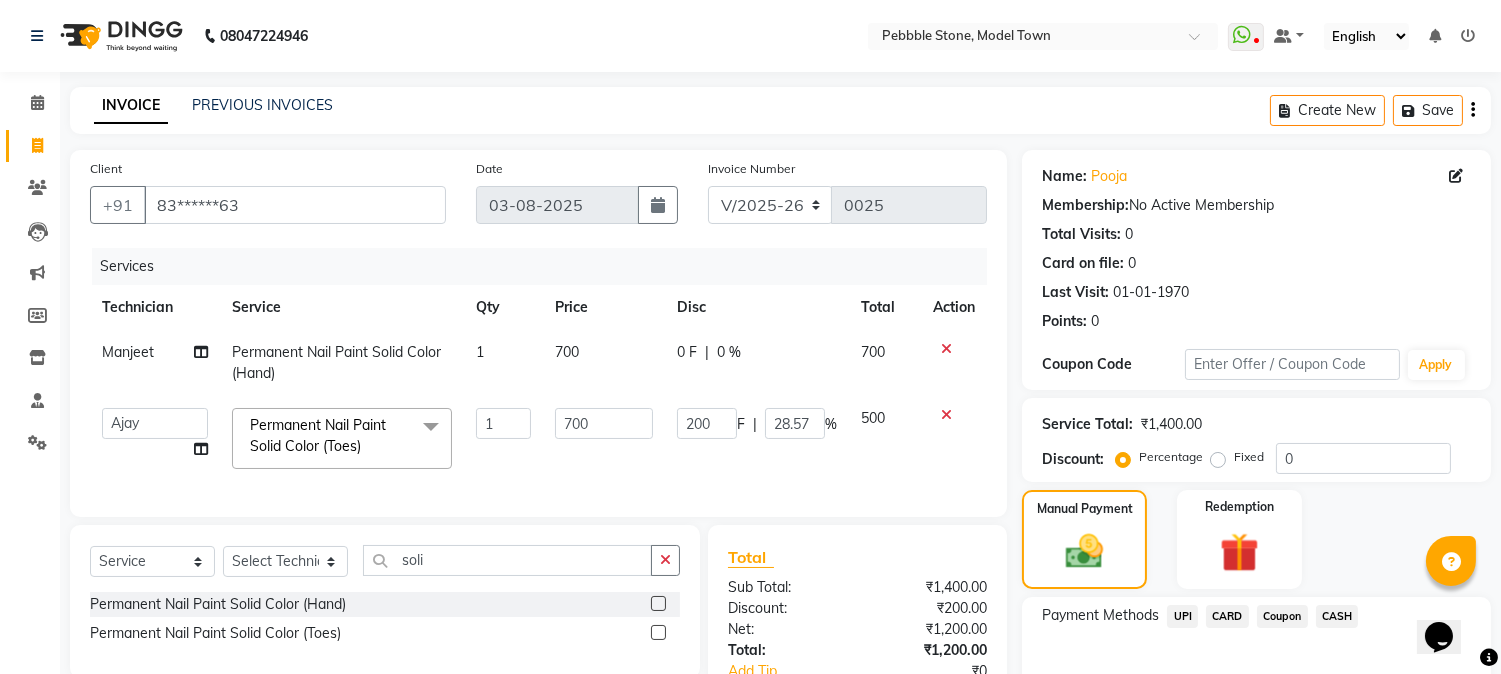 click on "UPI" 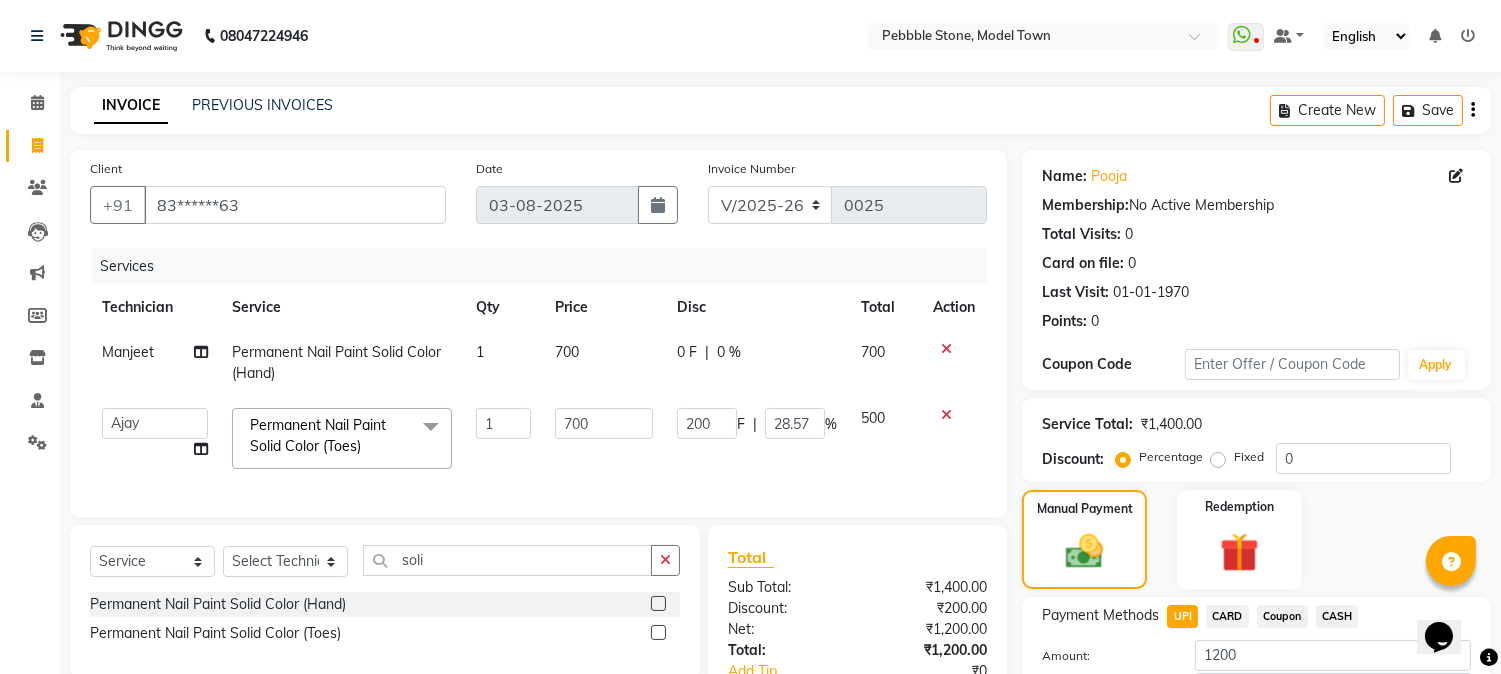 scroll, scrollTop: 150, scrollLeft: 0, axis: vertical 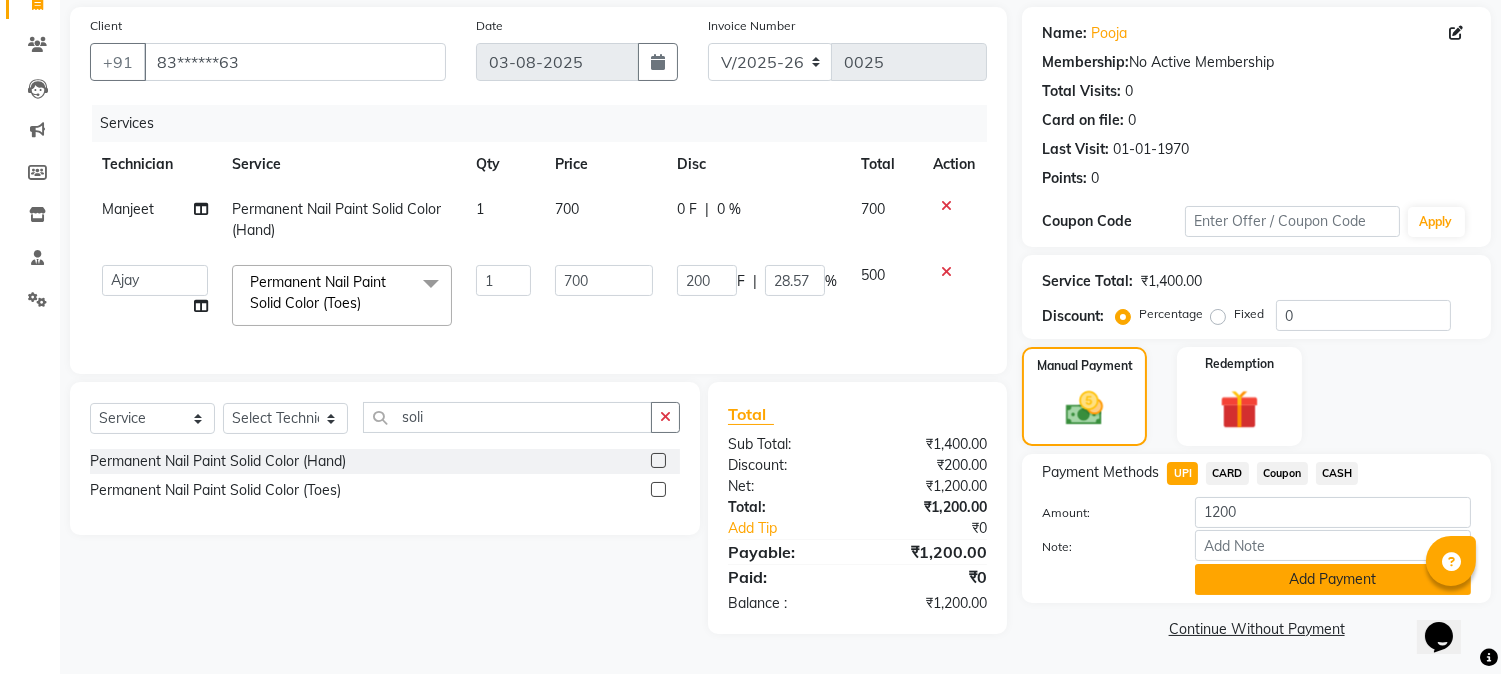 click on "Add Payment" 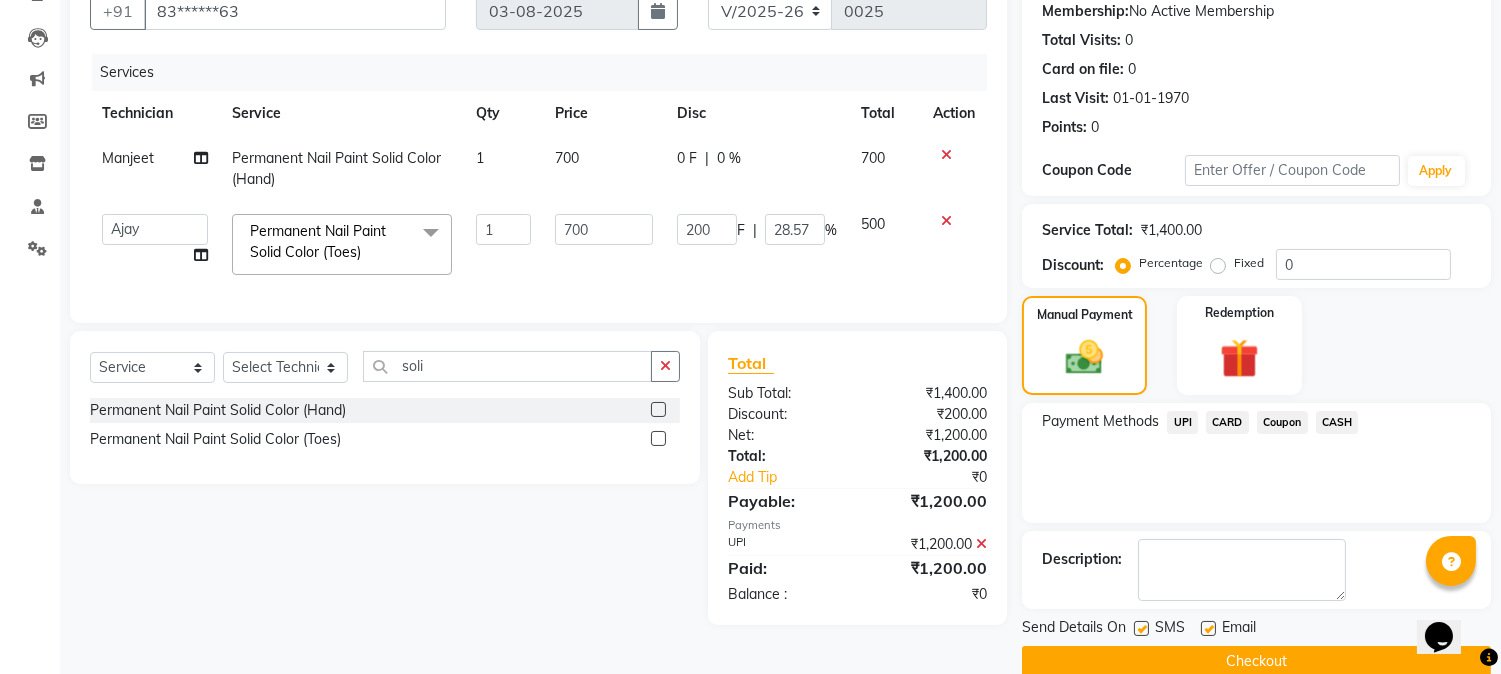 scroll, scrollTop: 225, scrollLeft: 0, axis: vertical 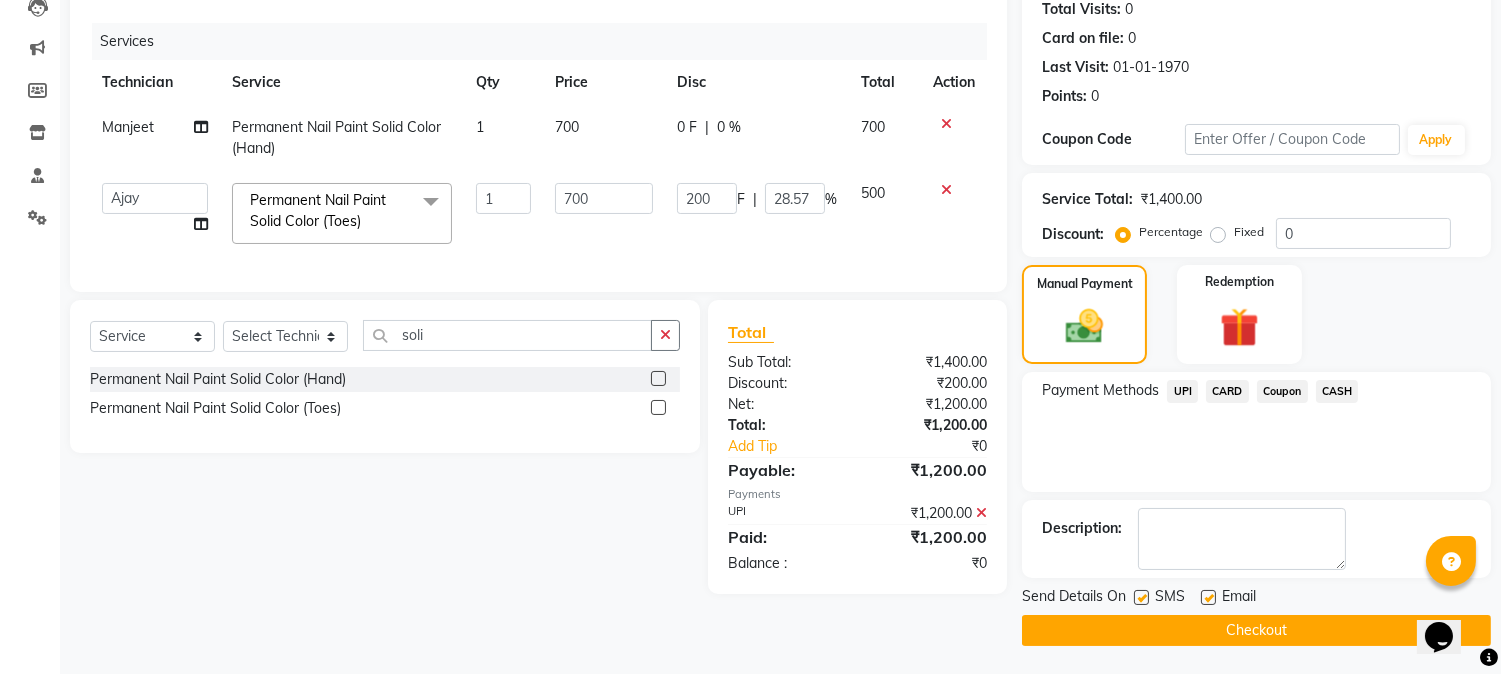 click on "Checkout" 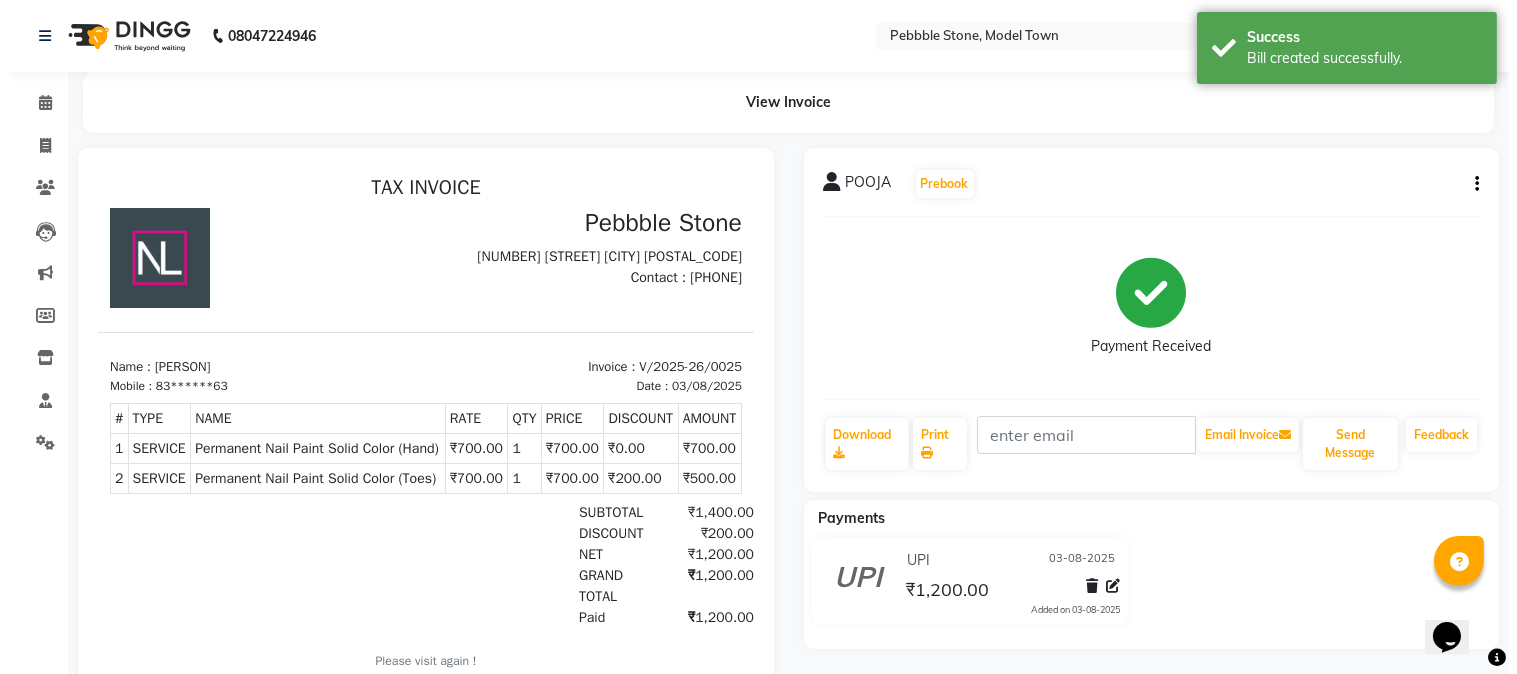 scroll, scrollTop: 0, scrollLeft: 0, axis: both 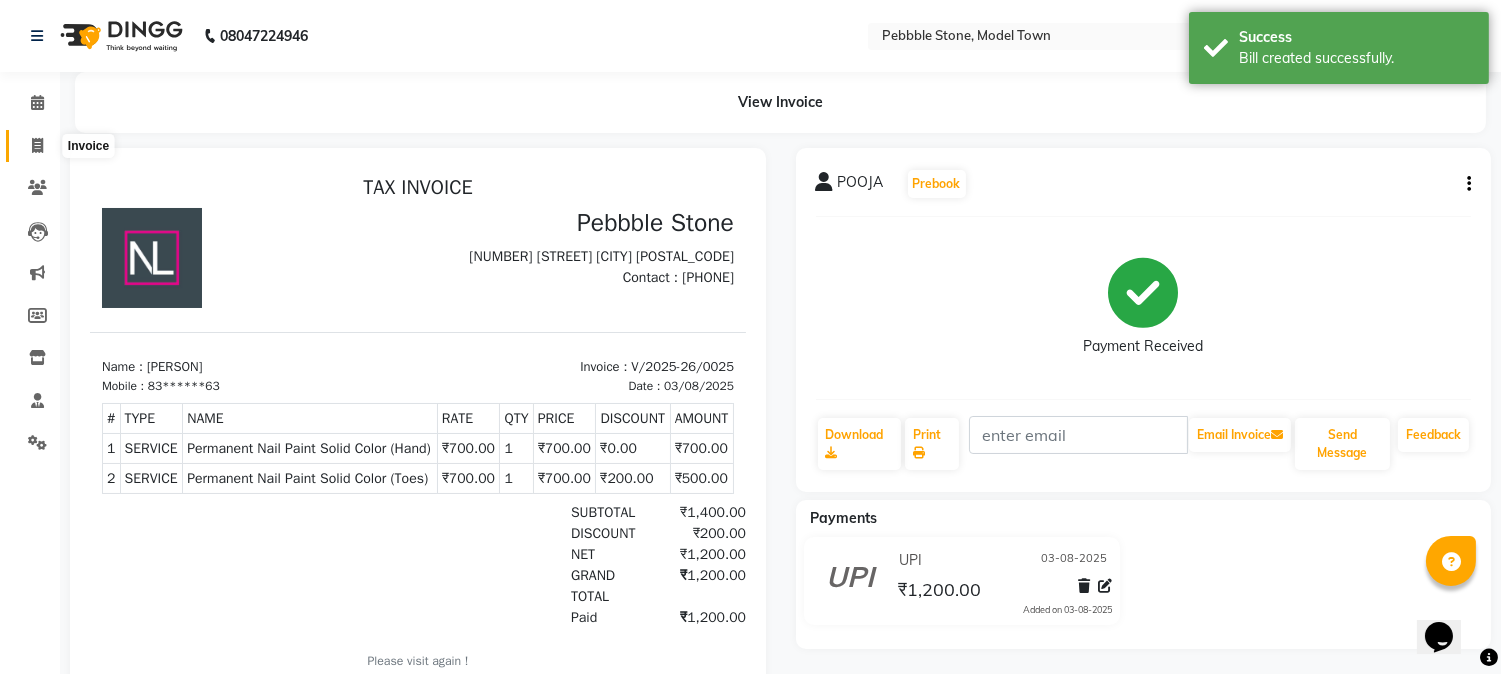 click 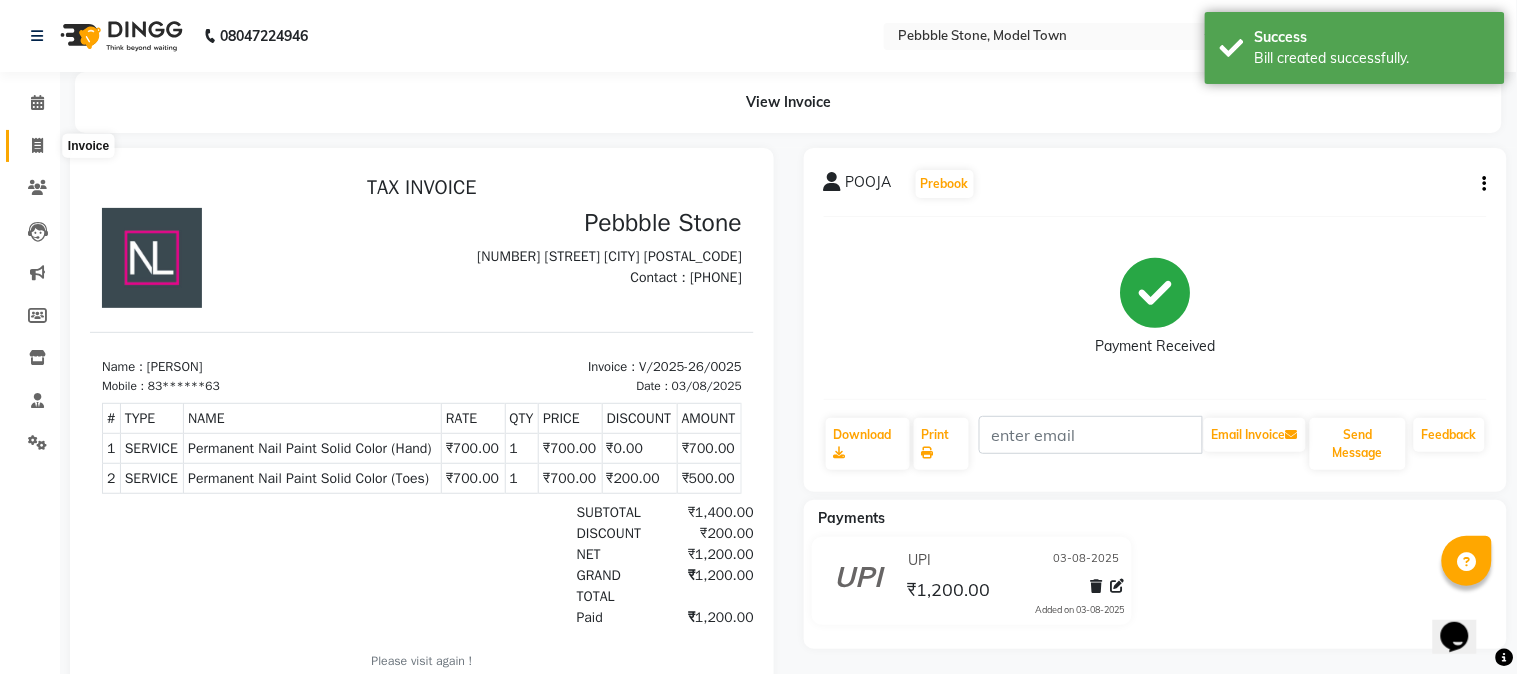 select on "service" 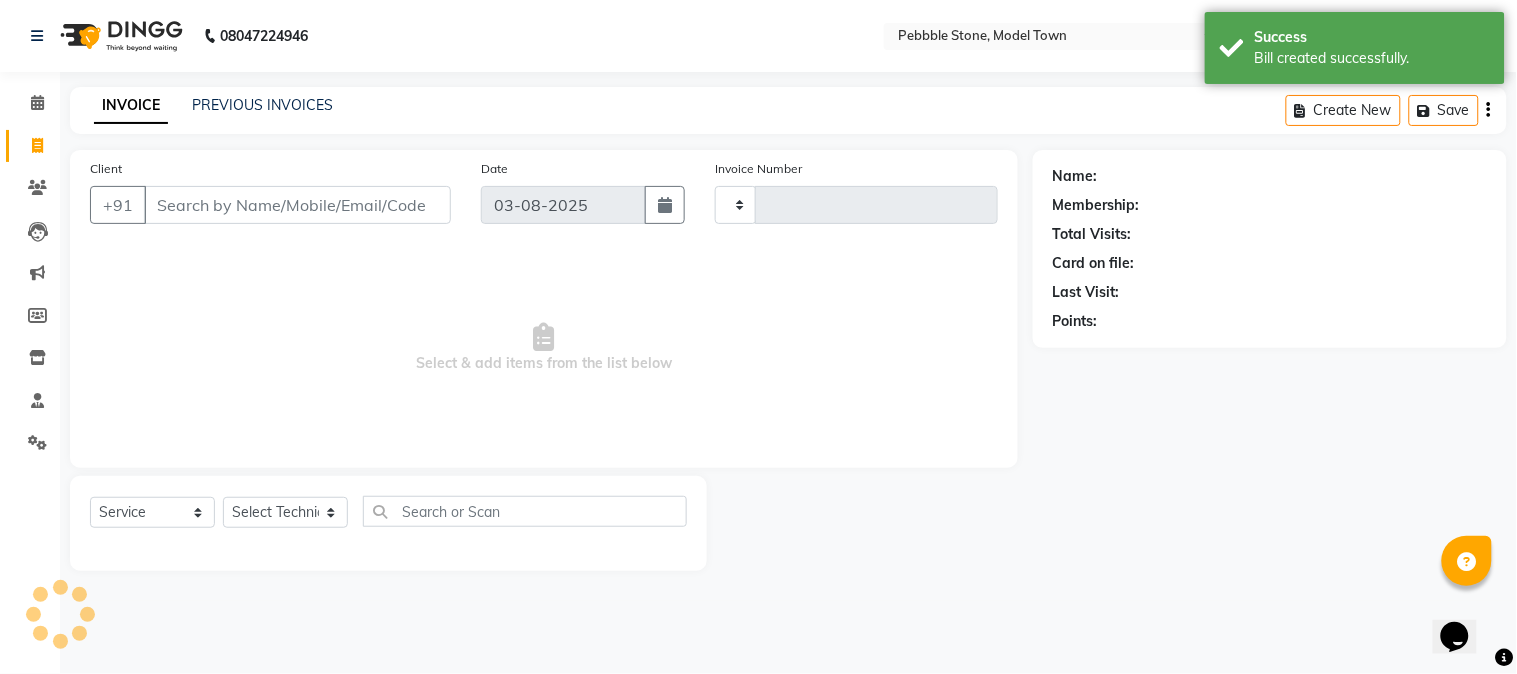 type on "0026" 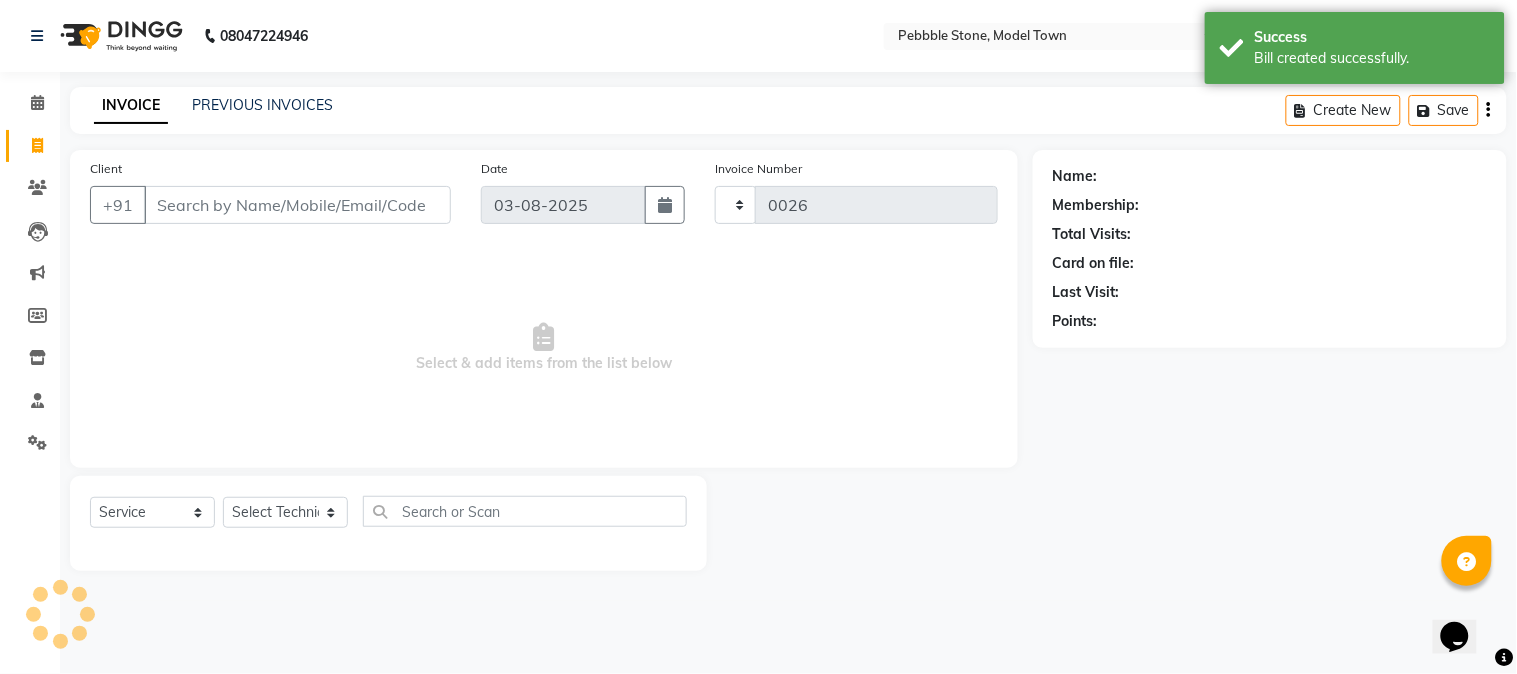 select on "8684" 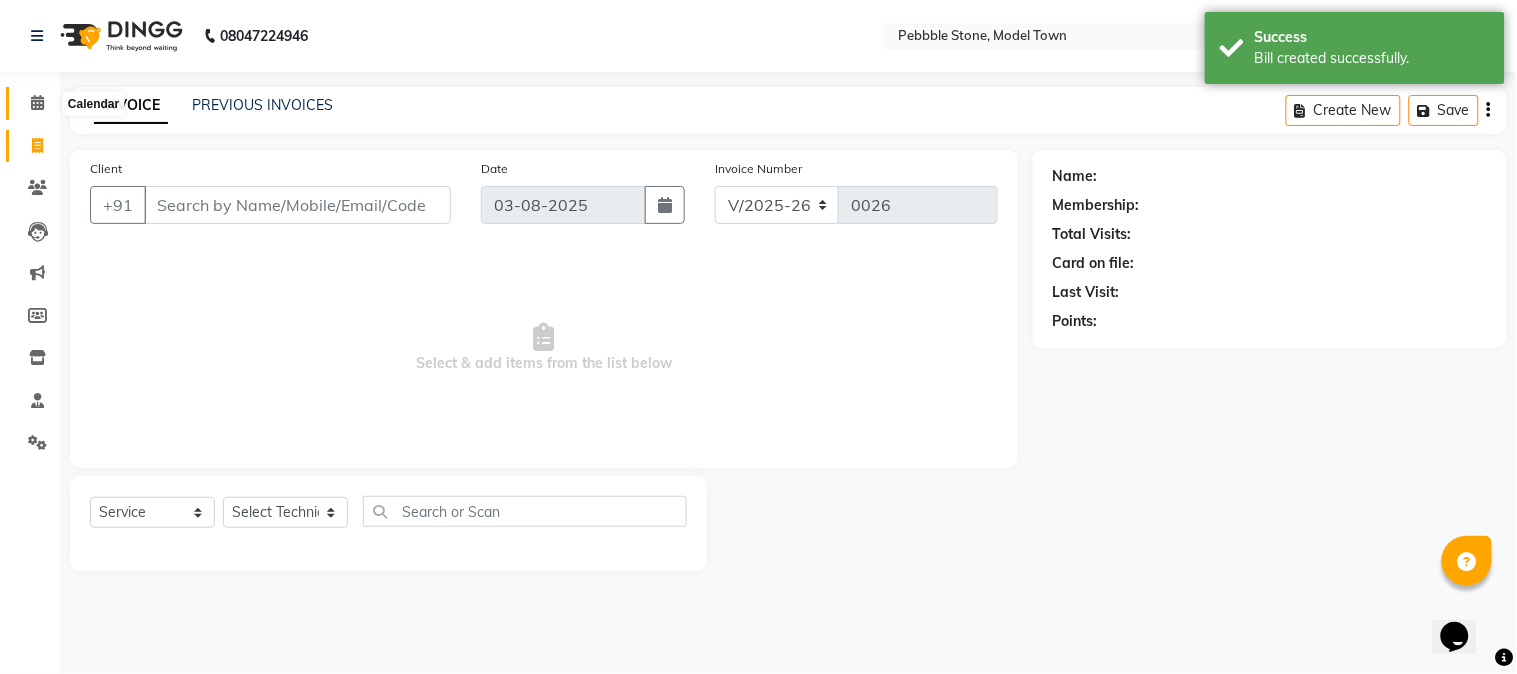 click 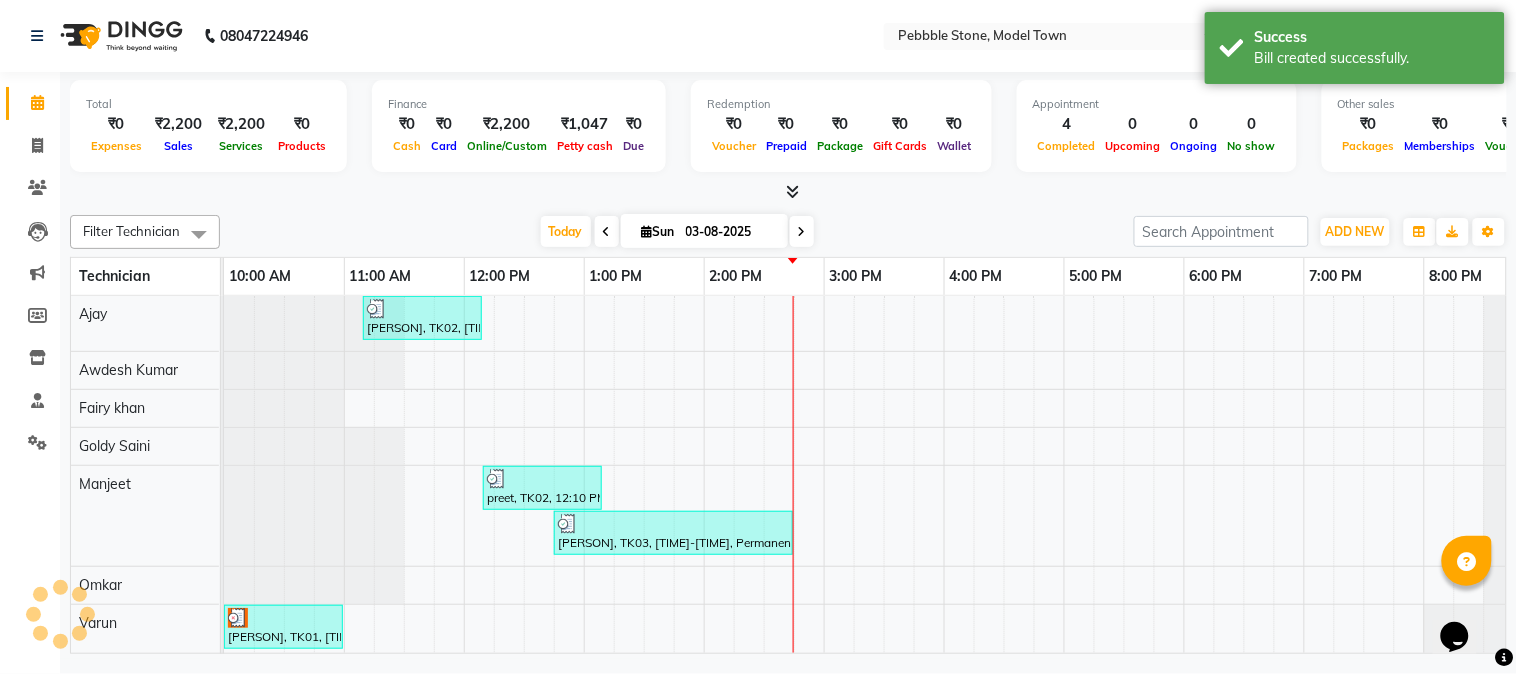 scroll, scrollTop: 0, scrollLeft: 0, axis: both 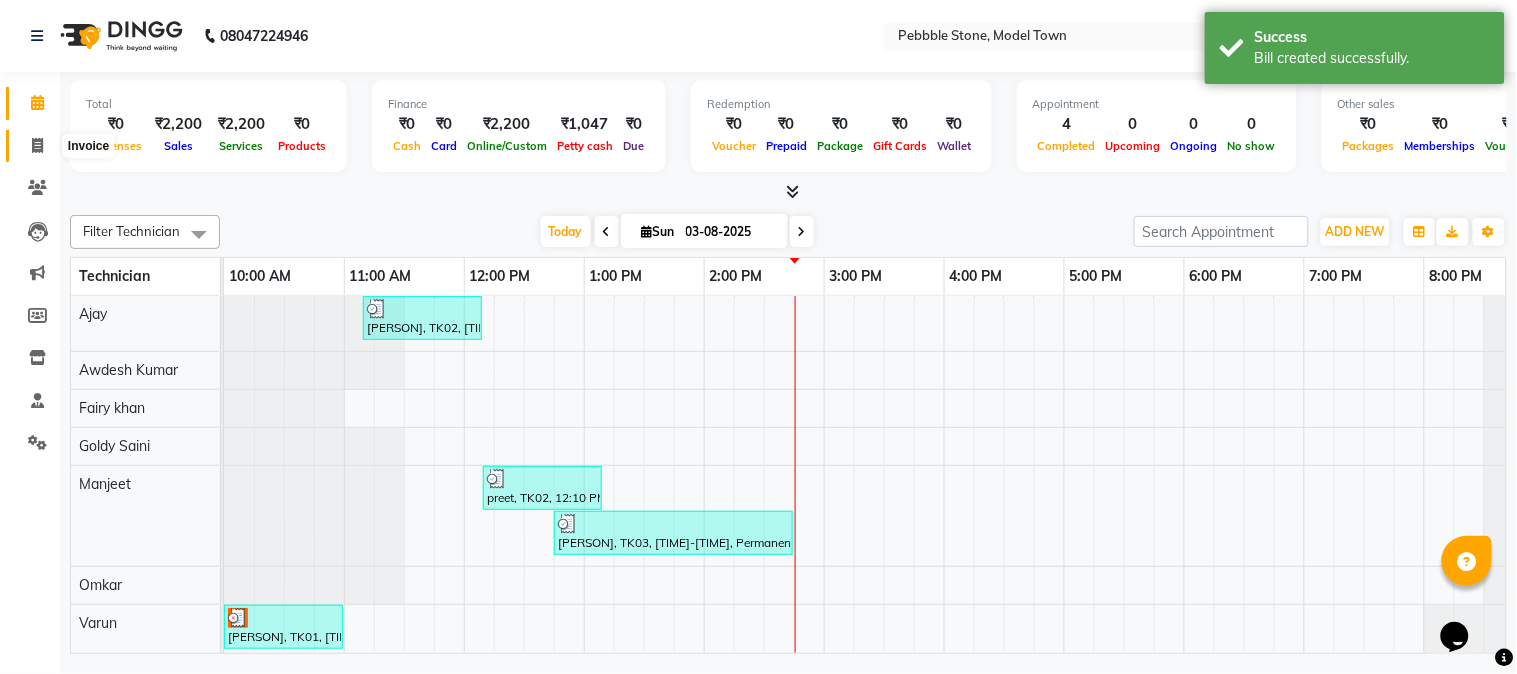 click 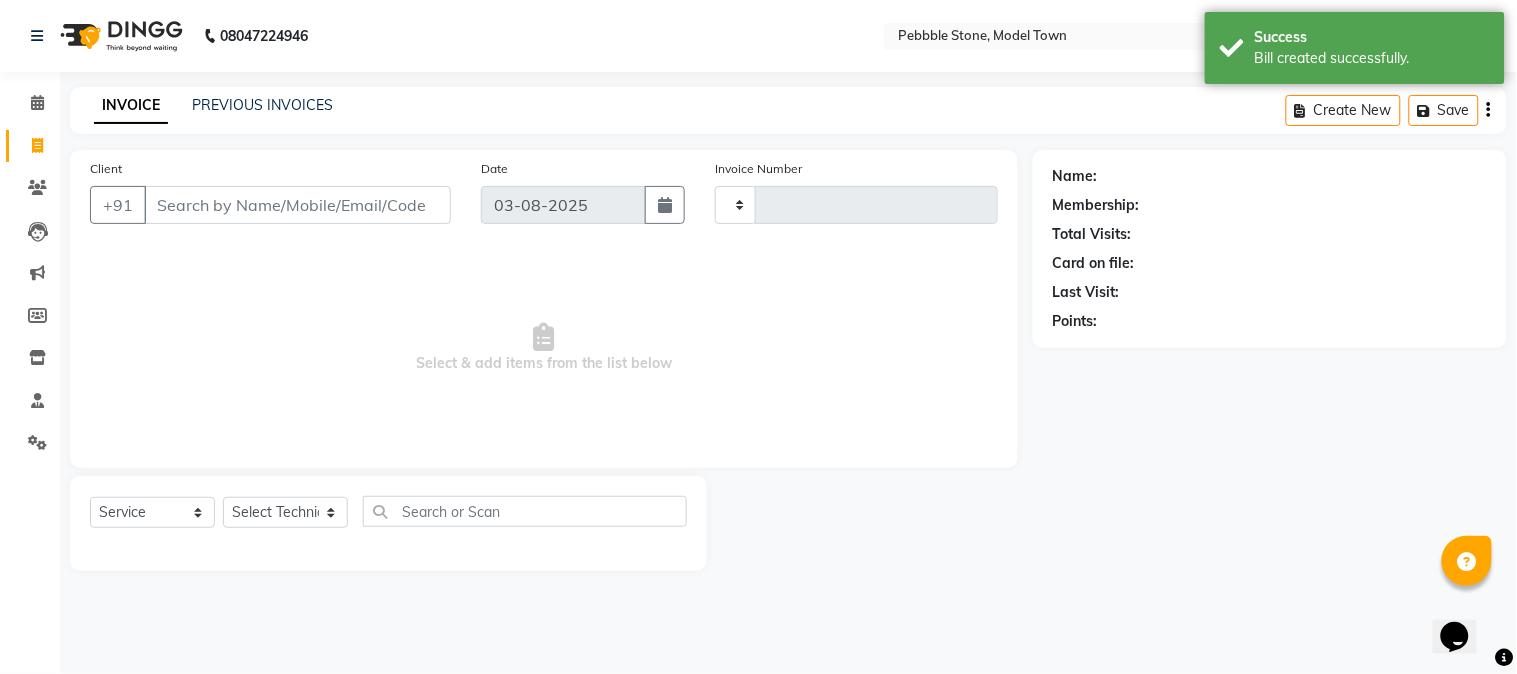 type on "0026" 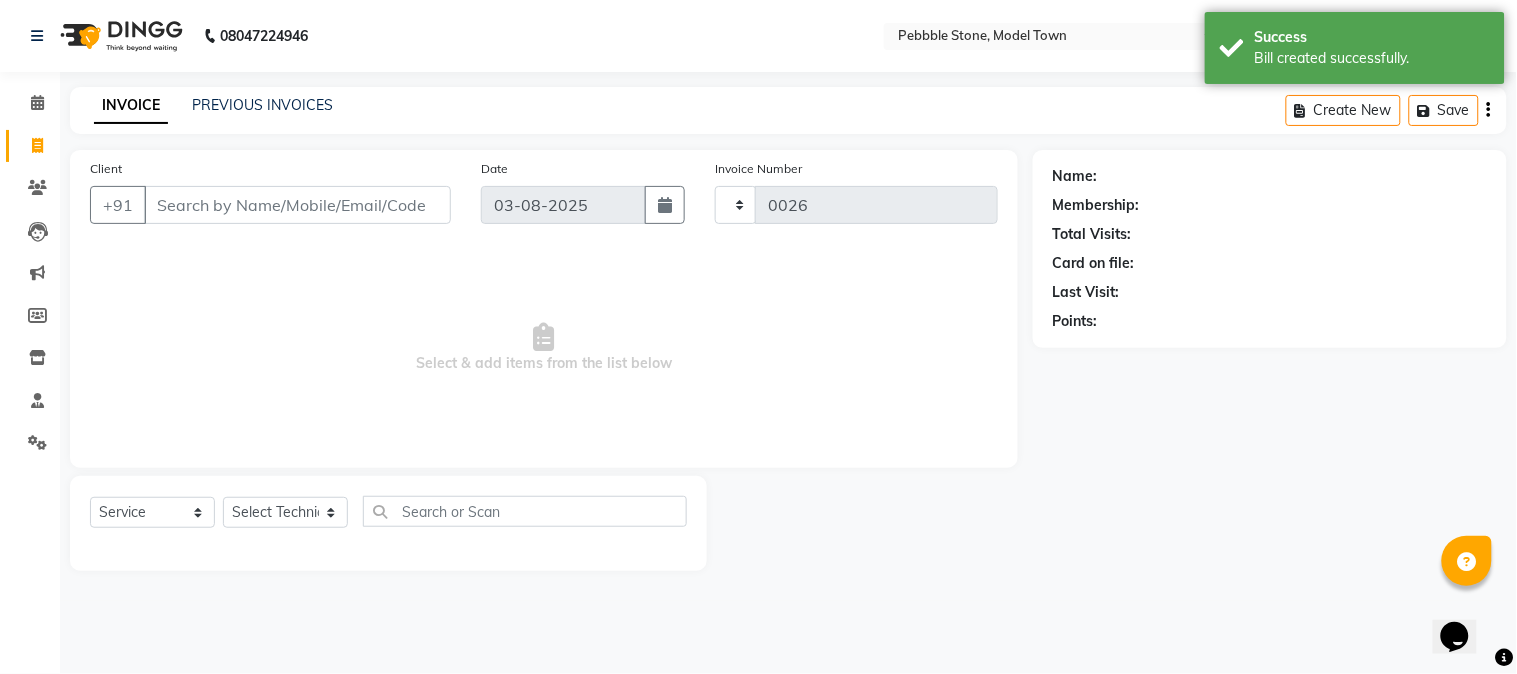 select on "8684" 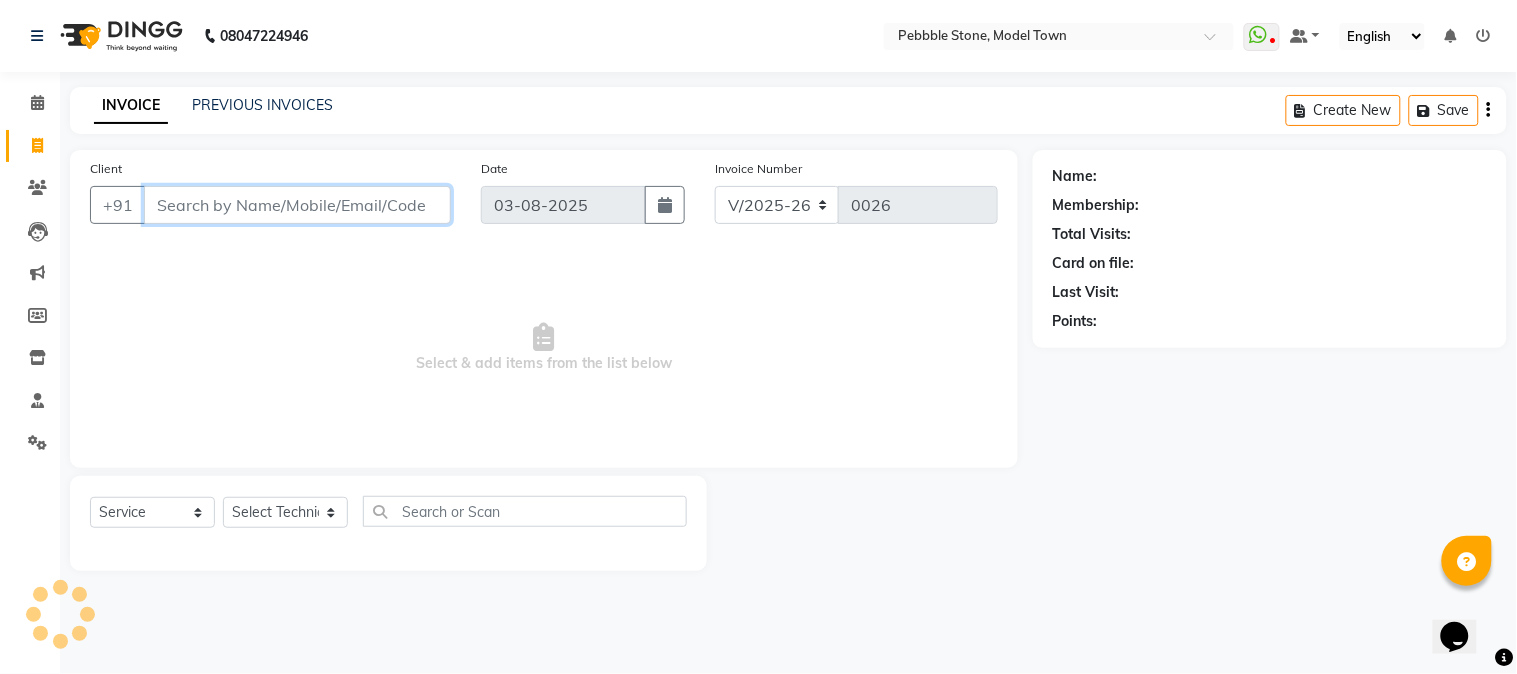 click on "Client" at bounding box center (297, 205) 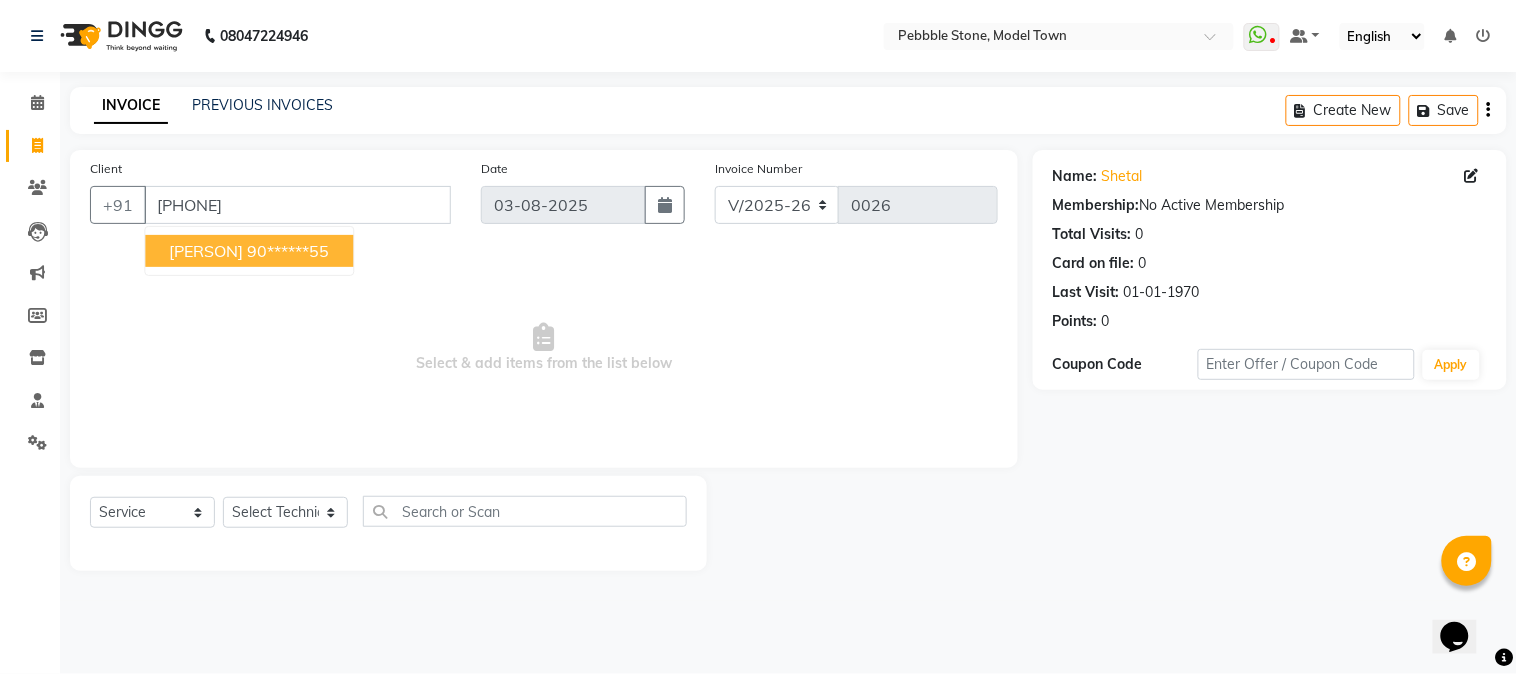 click on "90******55" at bounding box center [288, 251] 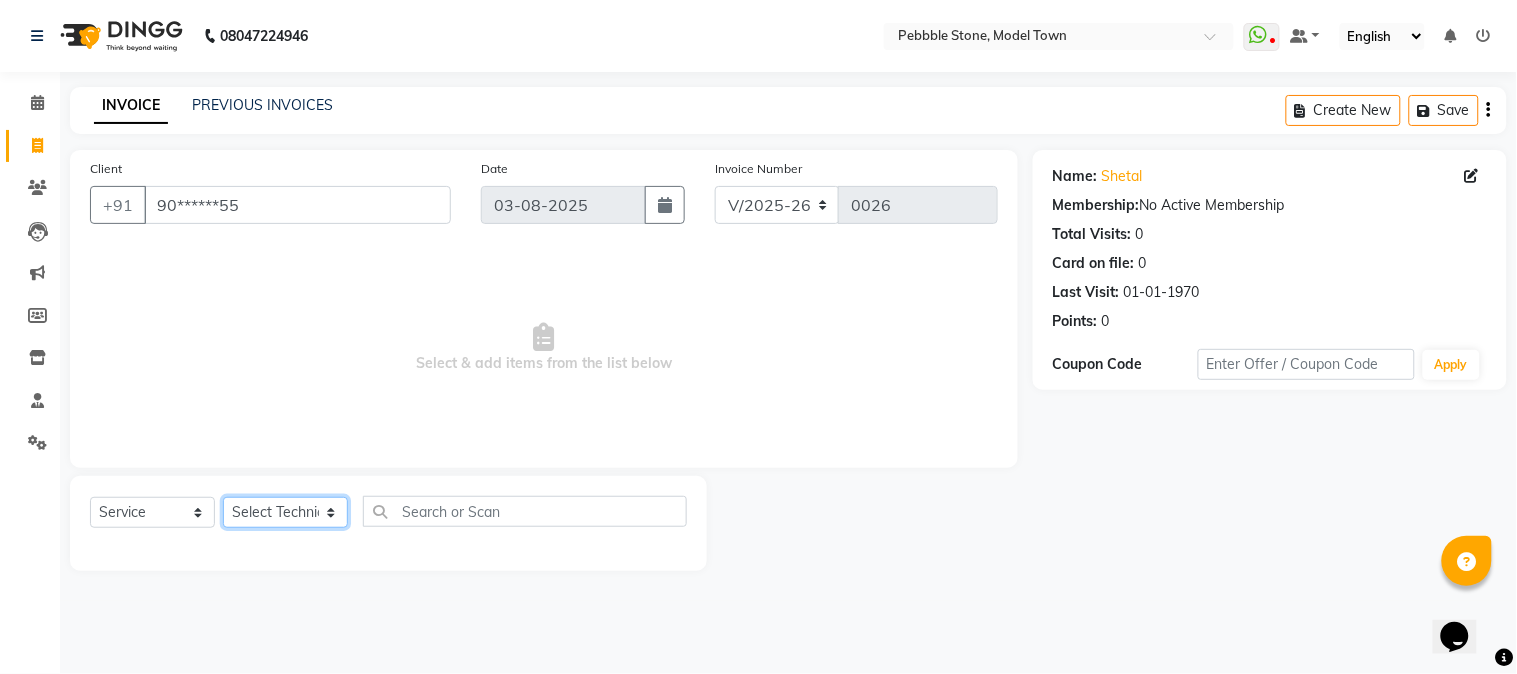 click on "Select Technician Ajay  Awdesh Kumar Fairy khan Goldy Saini Manager Manjeet Omkar Varun" 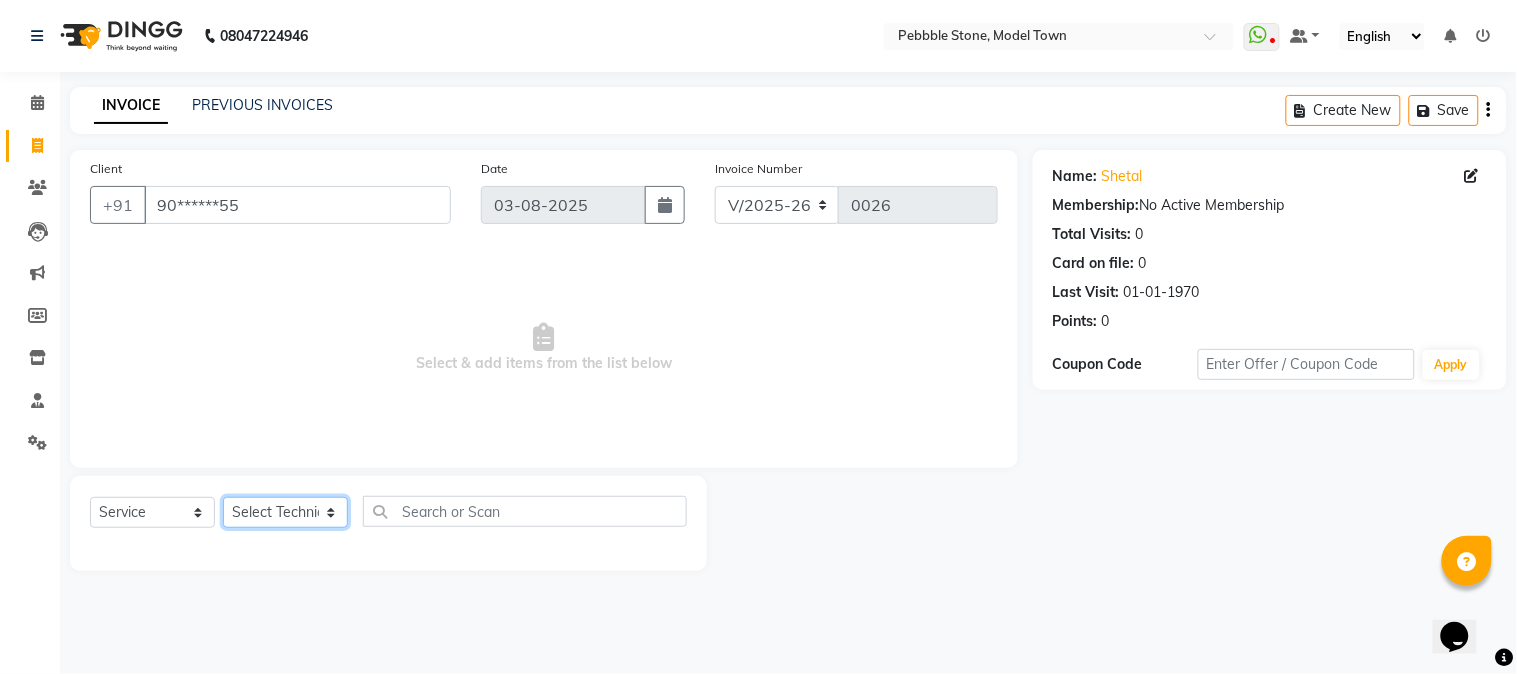 select on "87627" 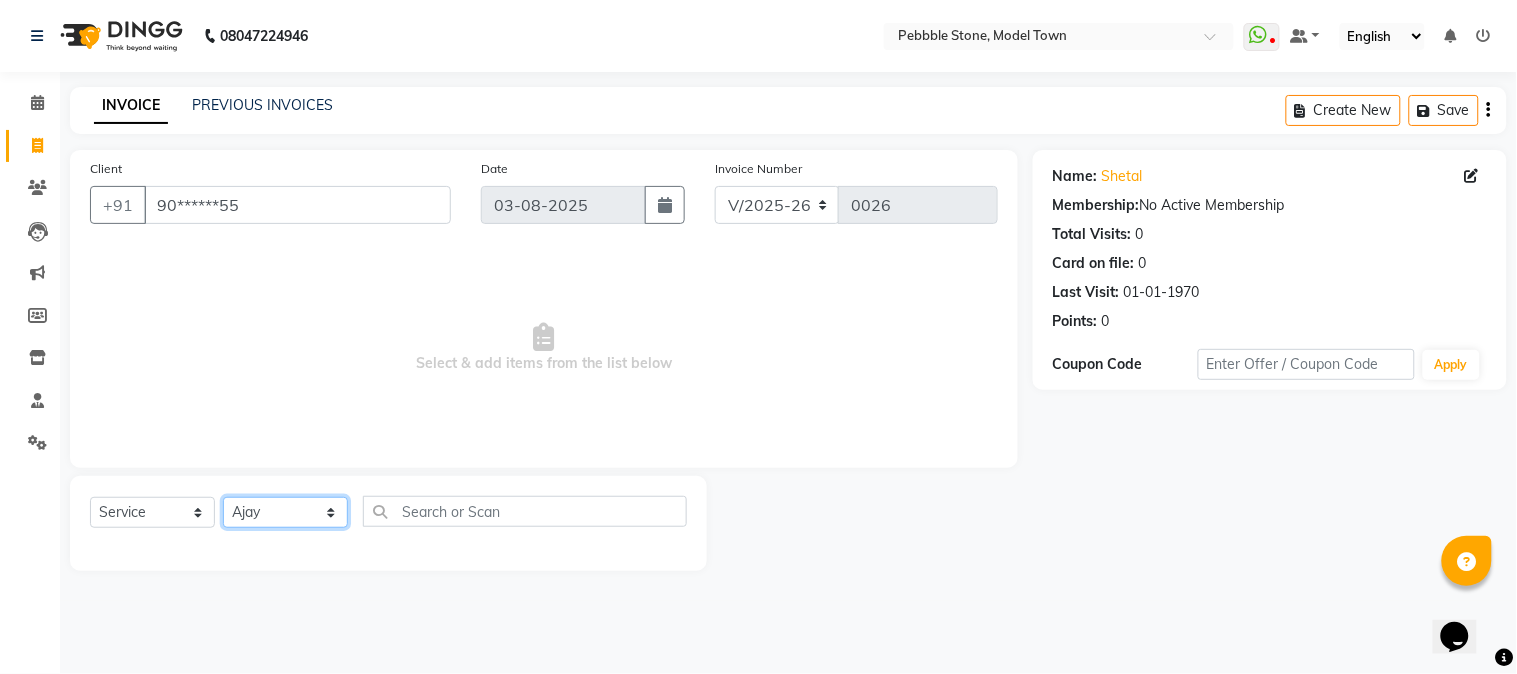 click on "Select Technician Ajay  Awdesh Kumar Fairy khan Goldy Saini Manager Manjeet Omkar Varun" 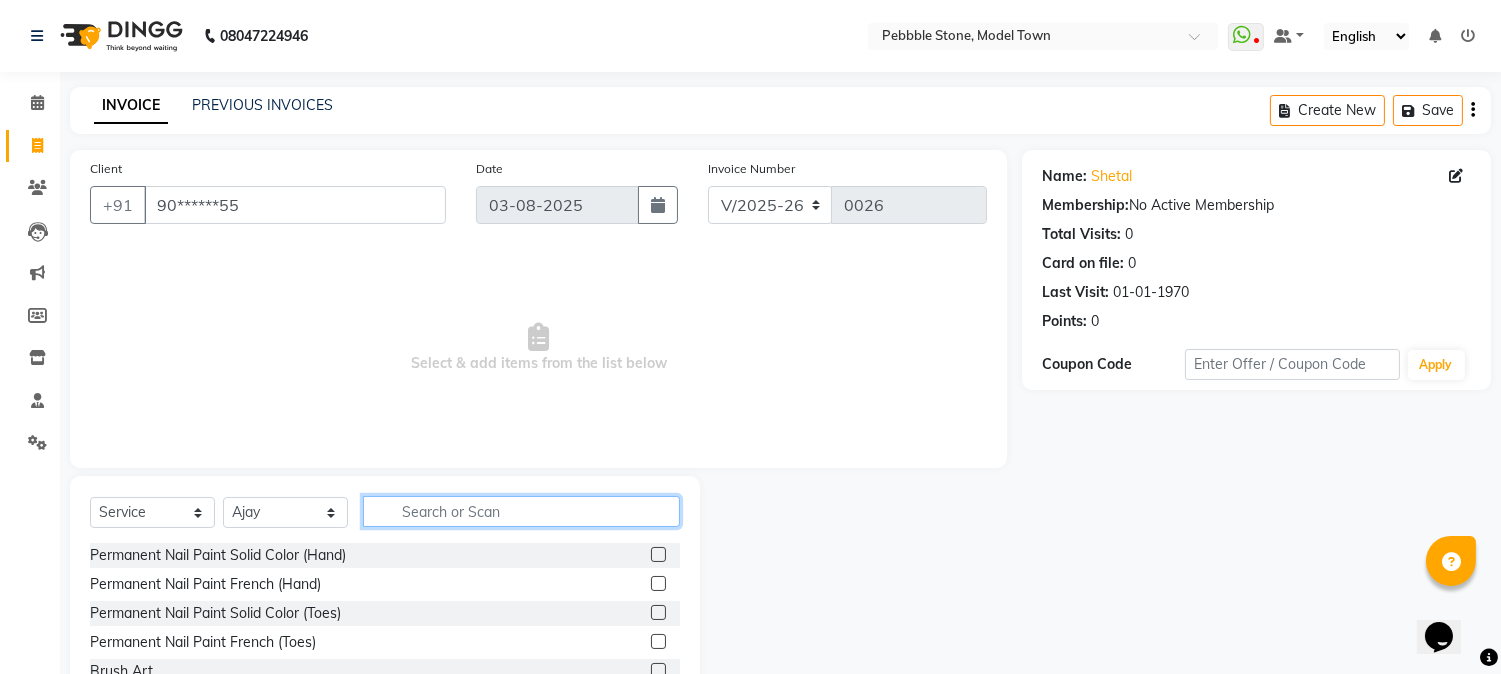 click 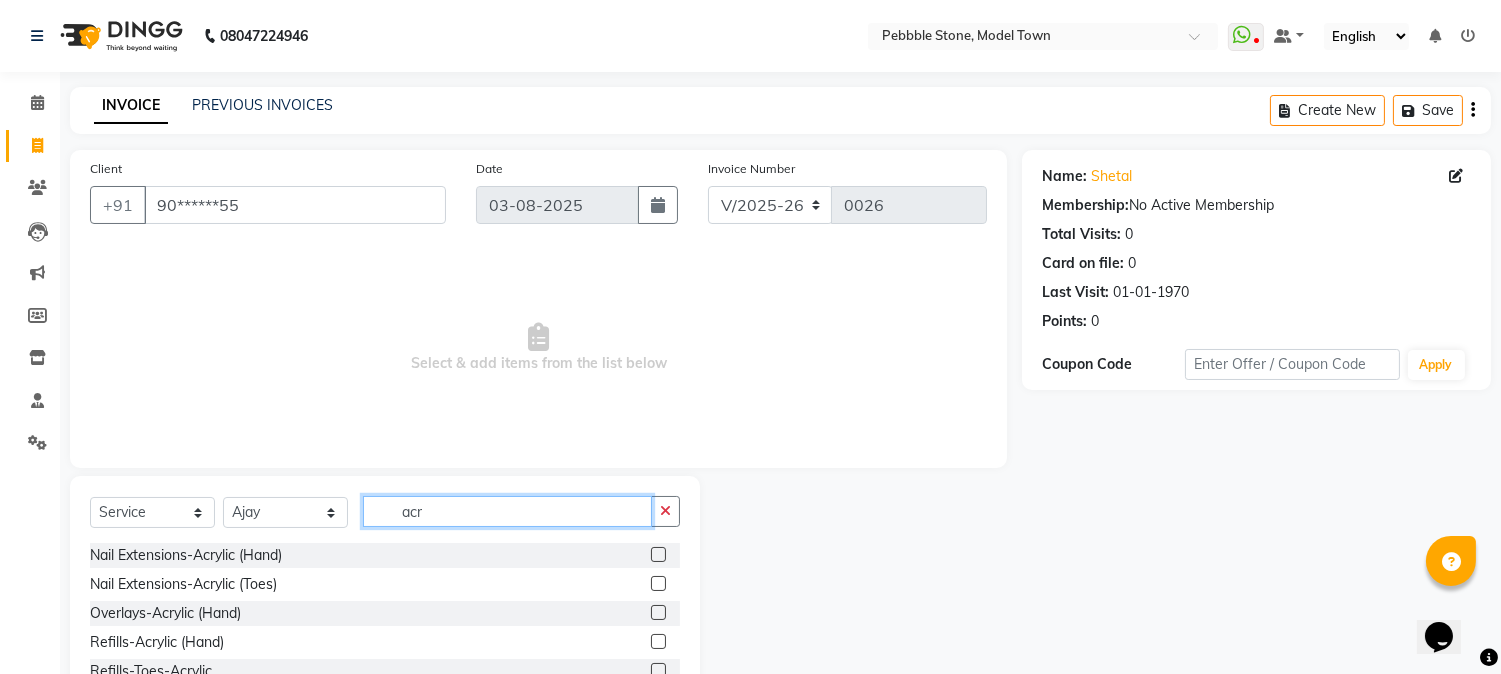 type on "acr" 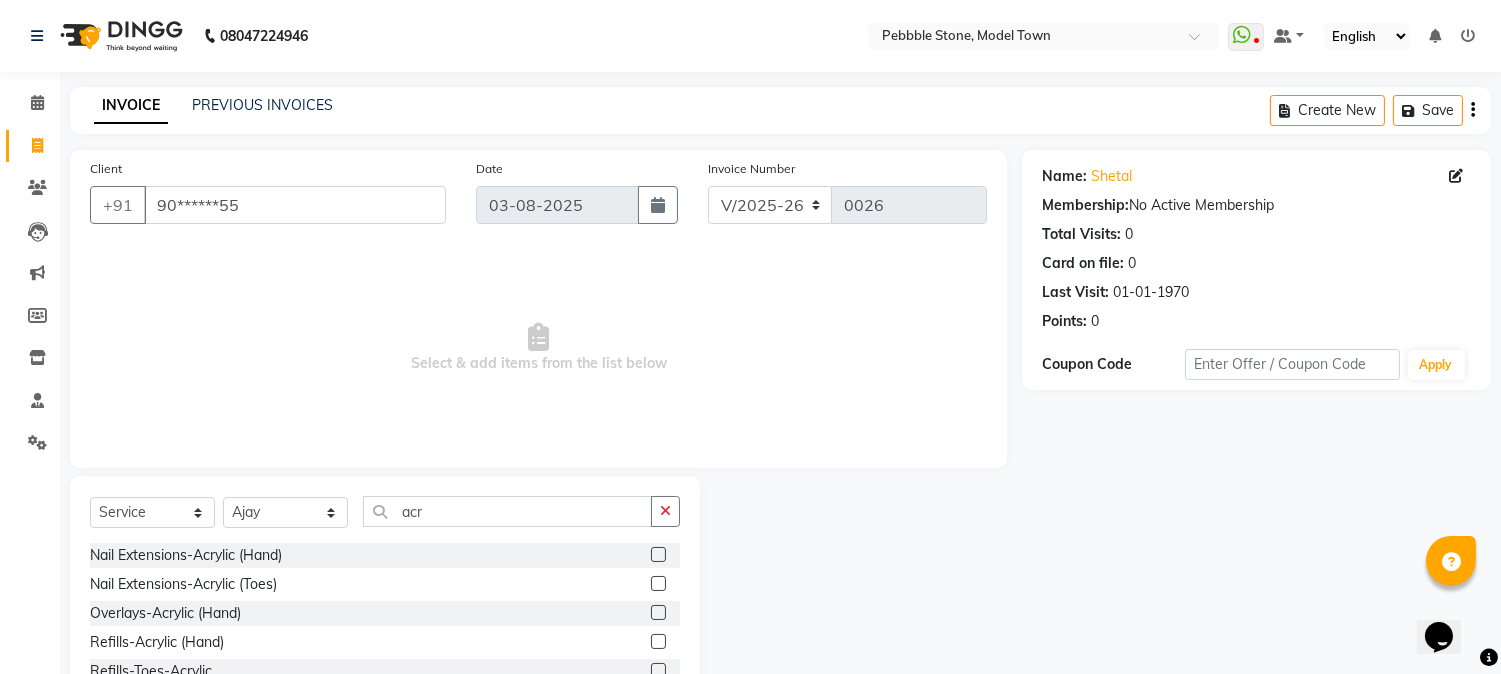 click 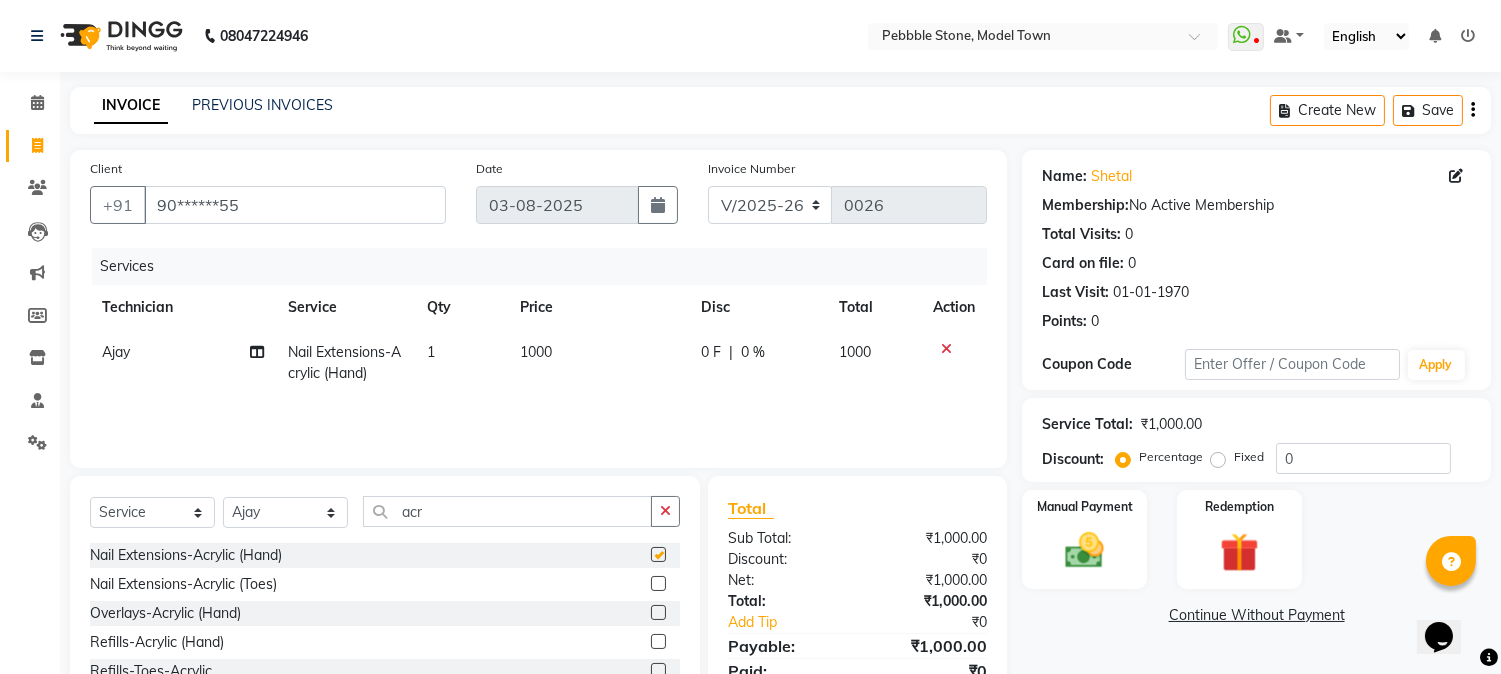 checkbox on "false" 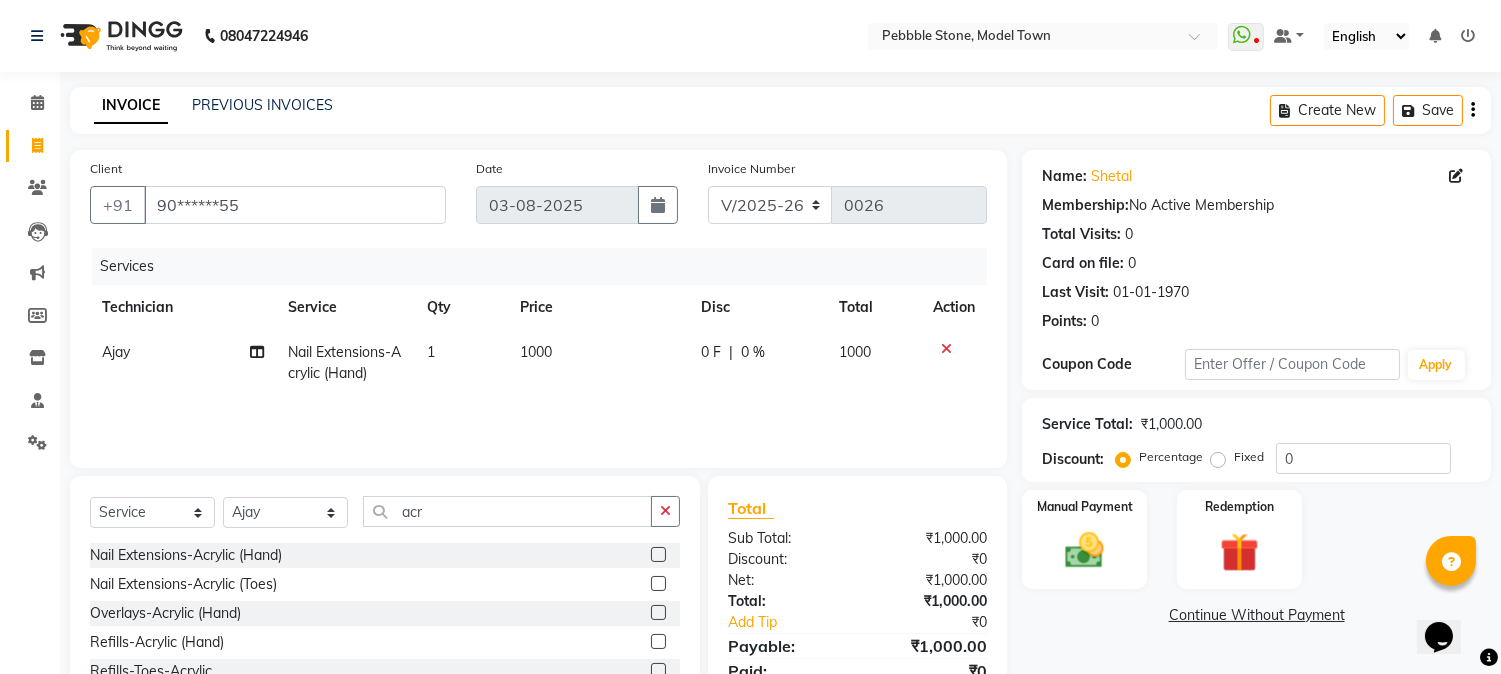 click on "1000" 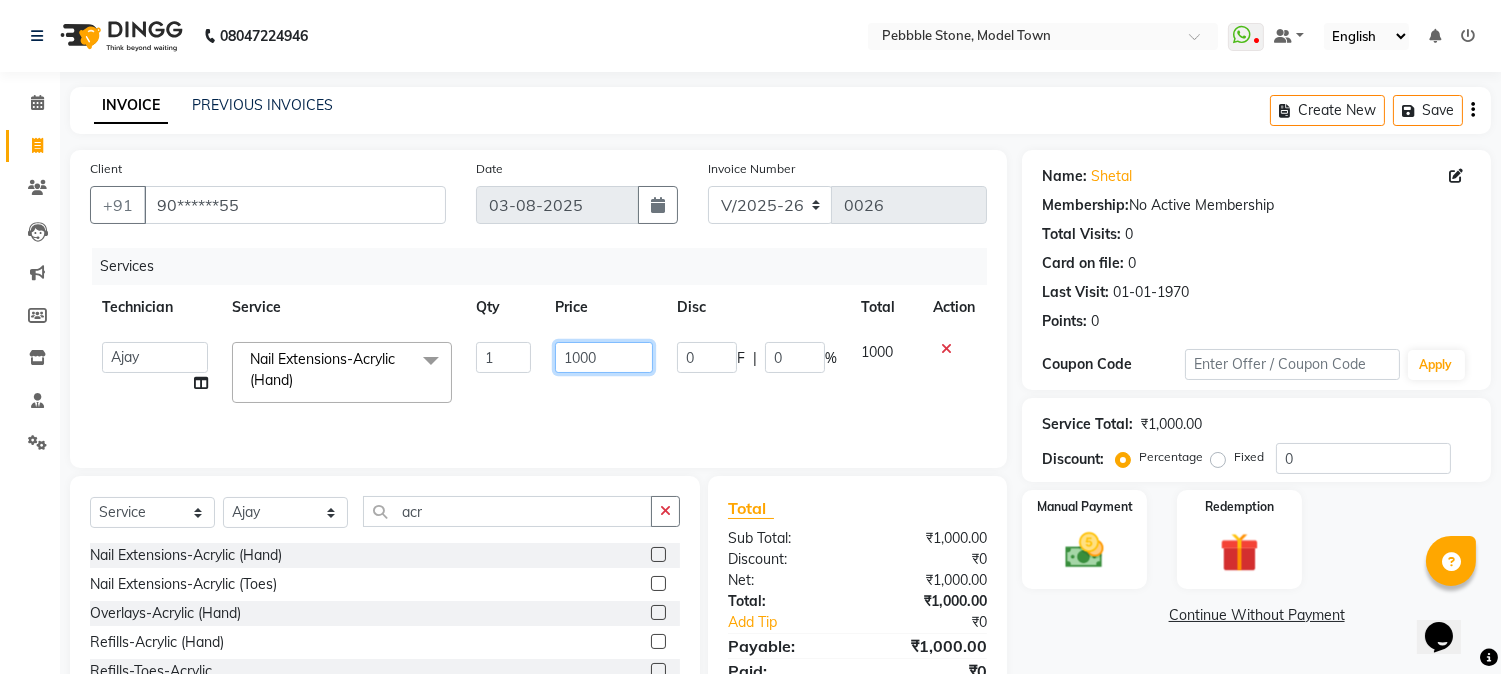 click on "1000" 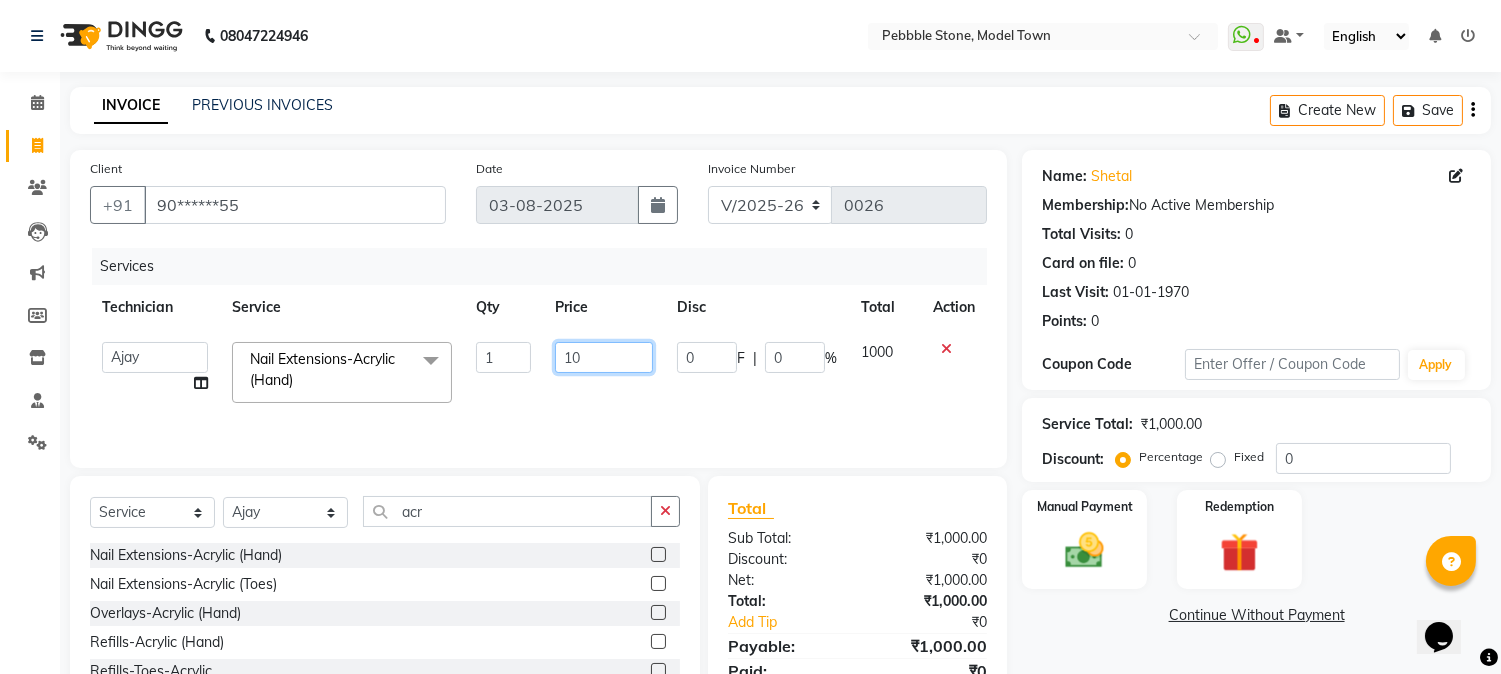 type on "1" 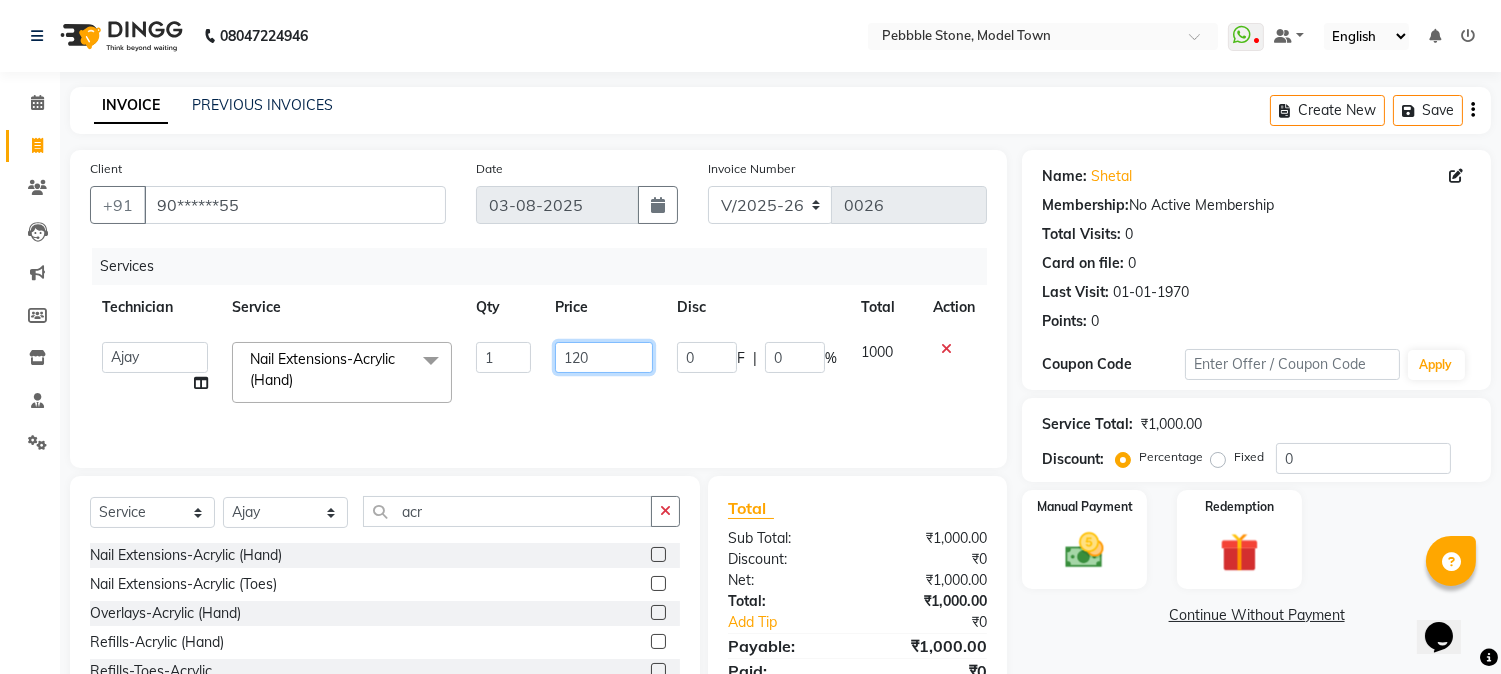 type on "1200" 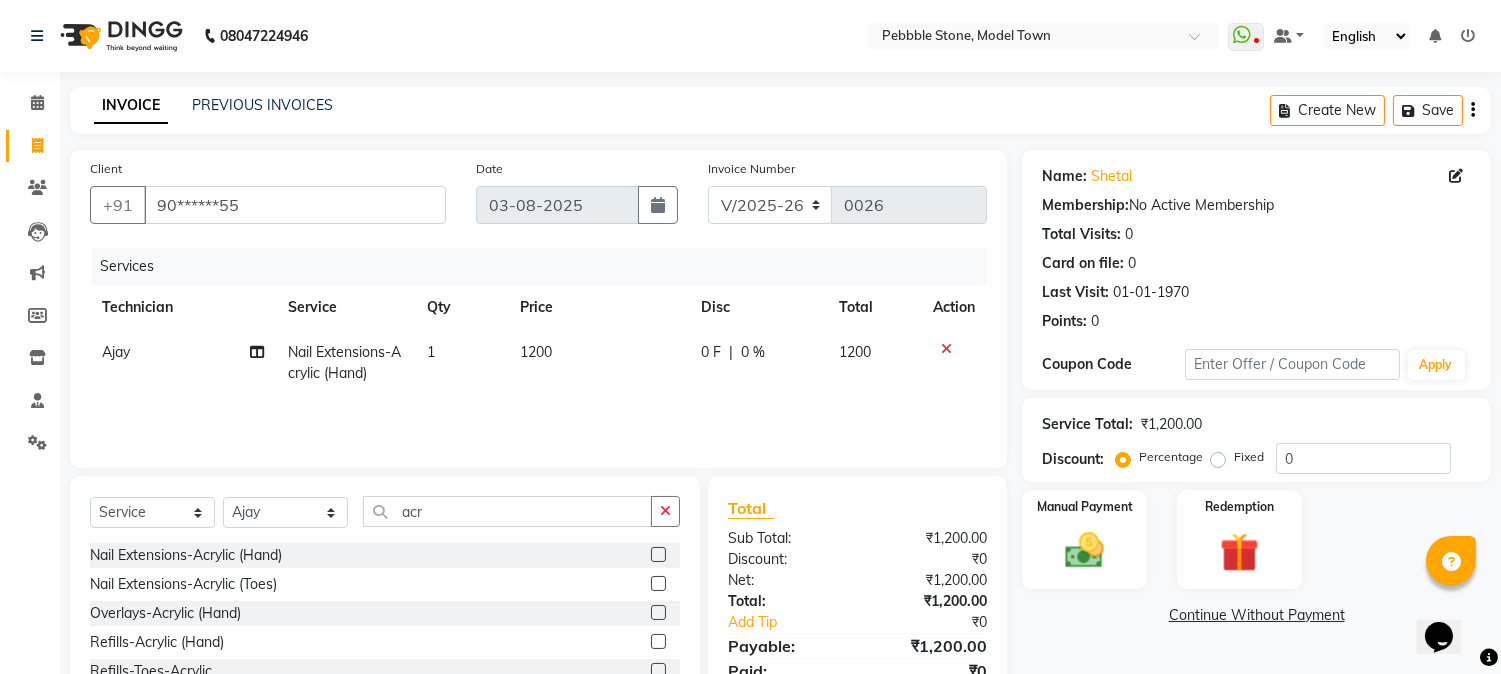 click on "1200" 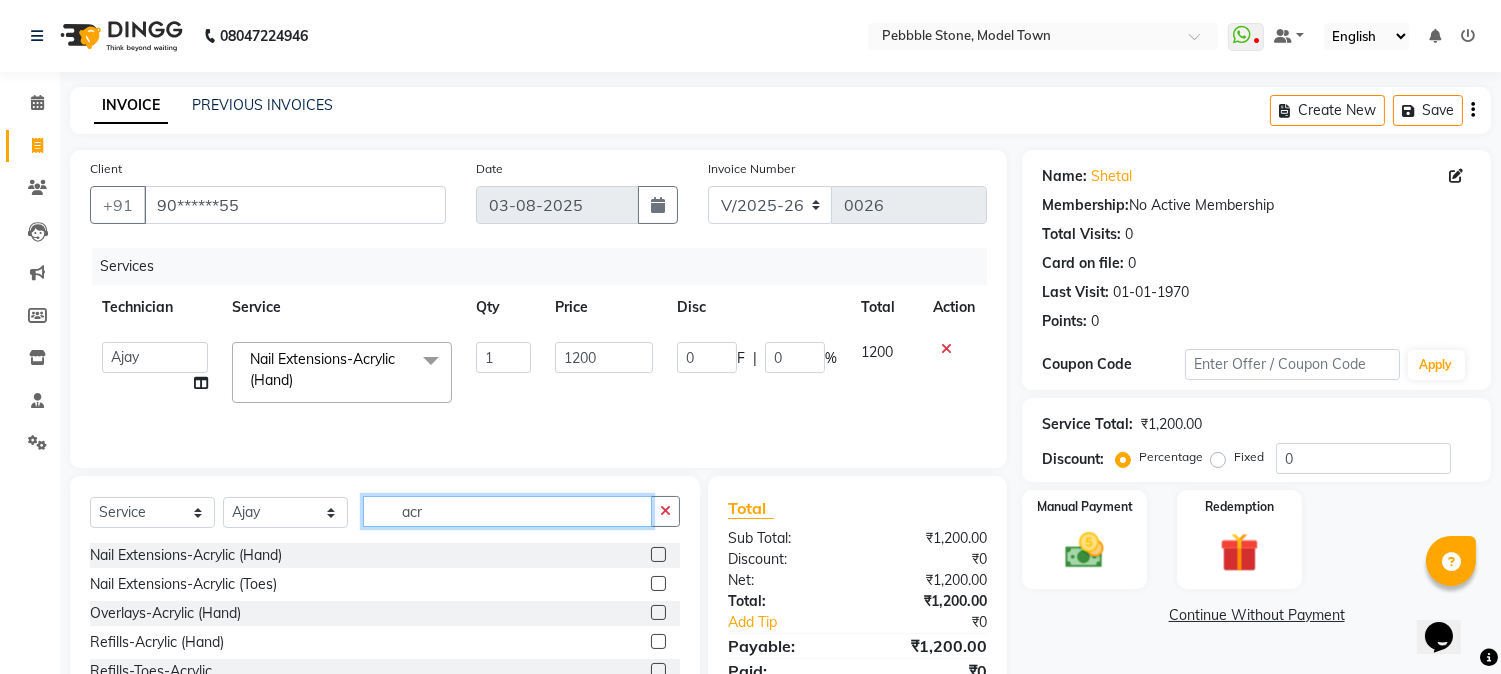 click on "acr" 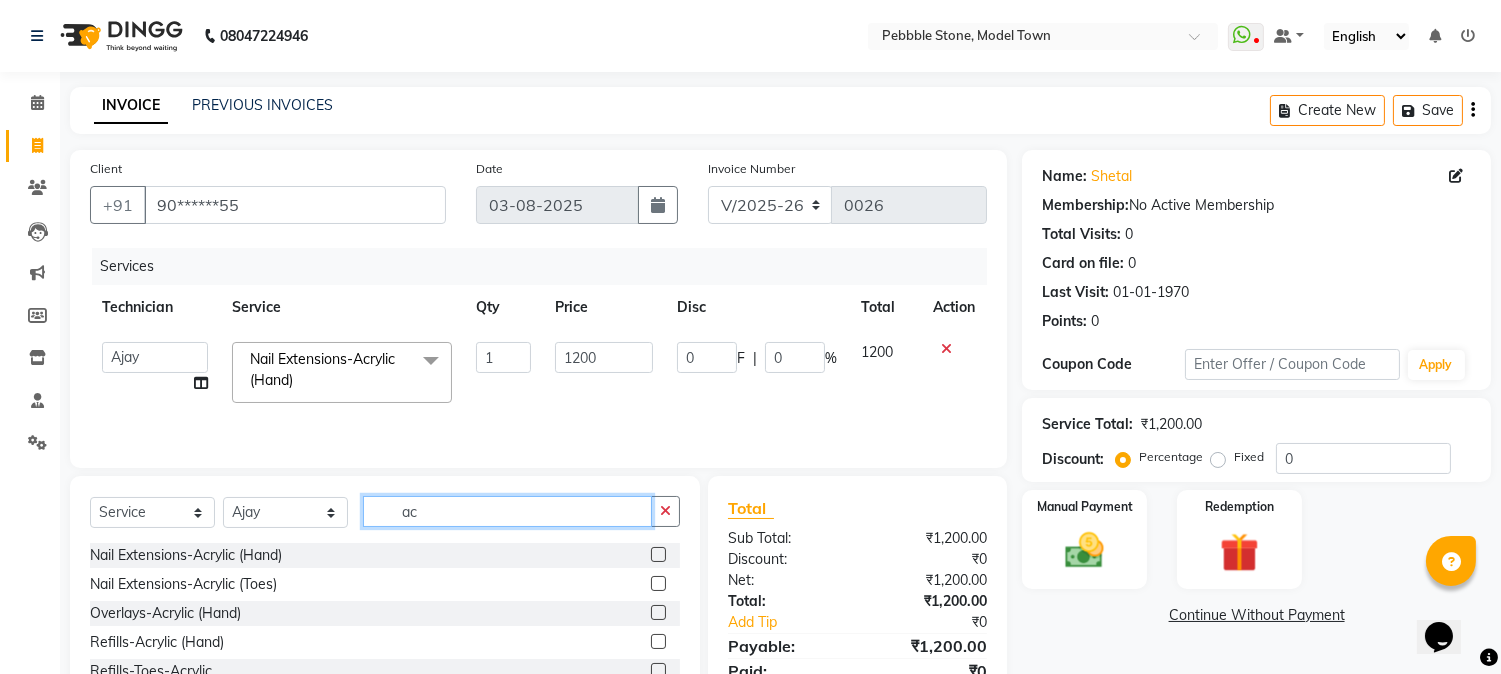 type on "a" 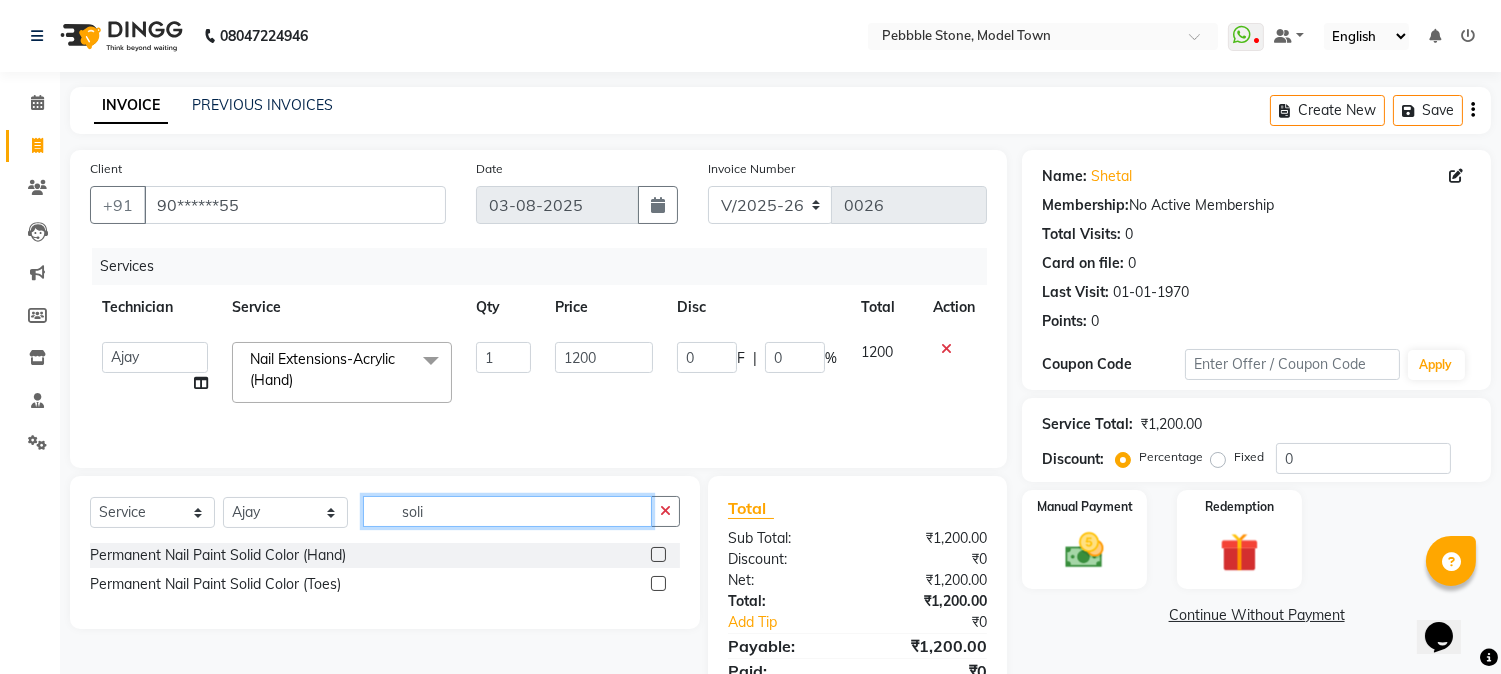 type on "soli" 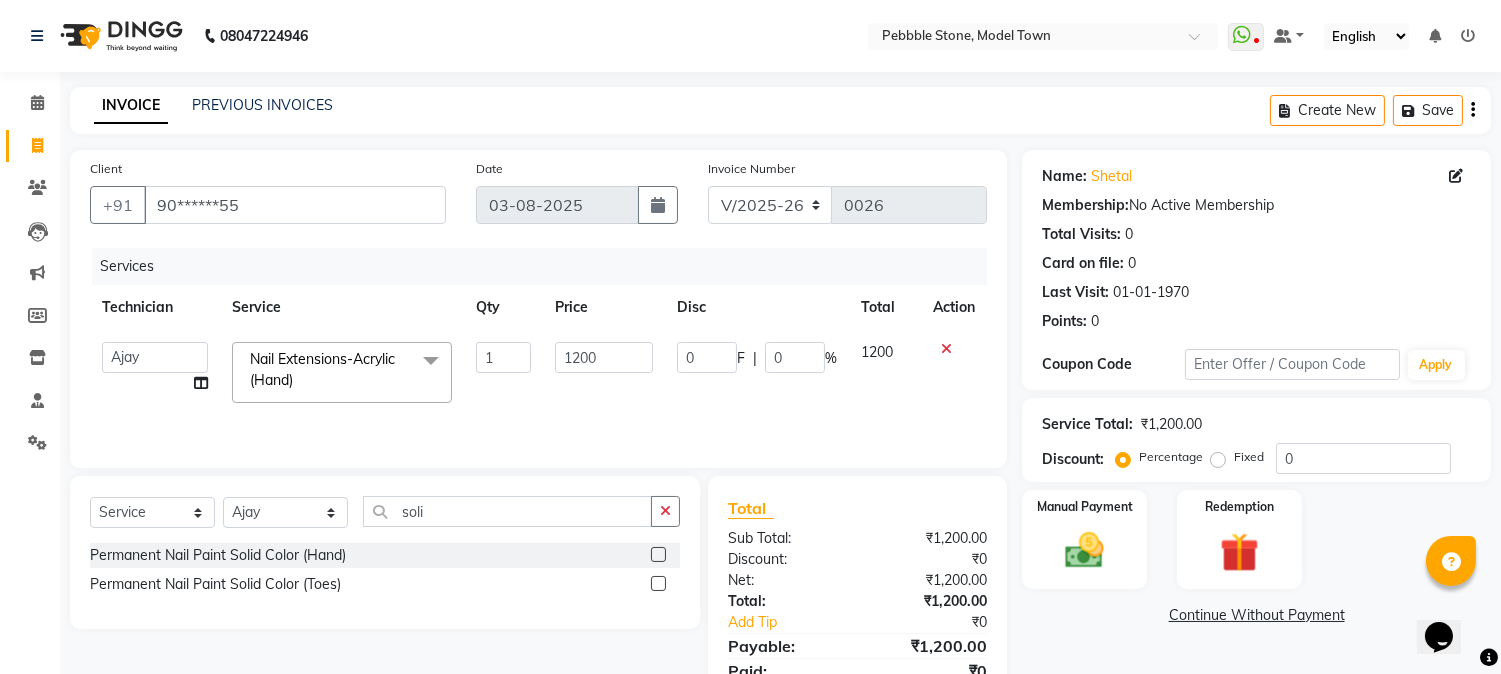 click 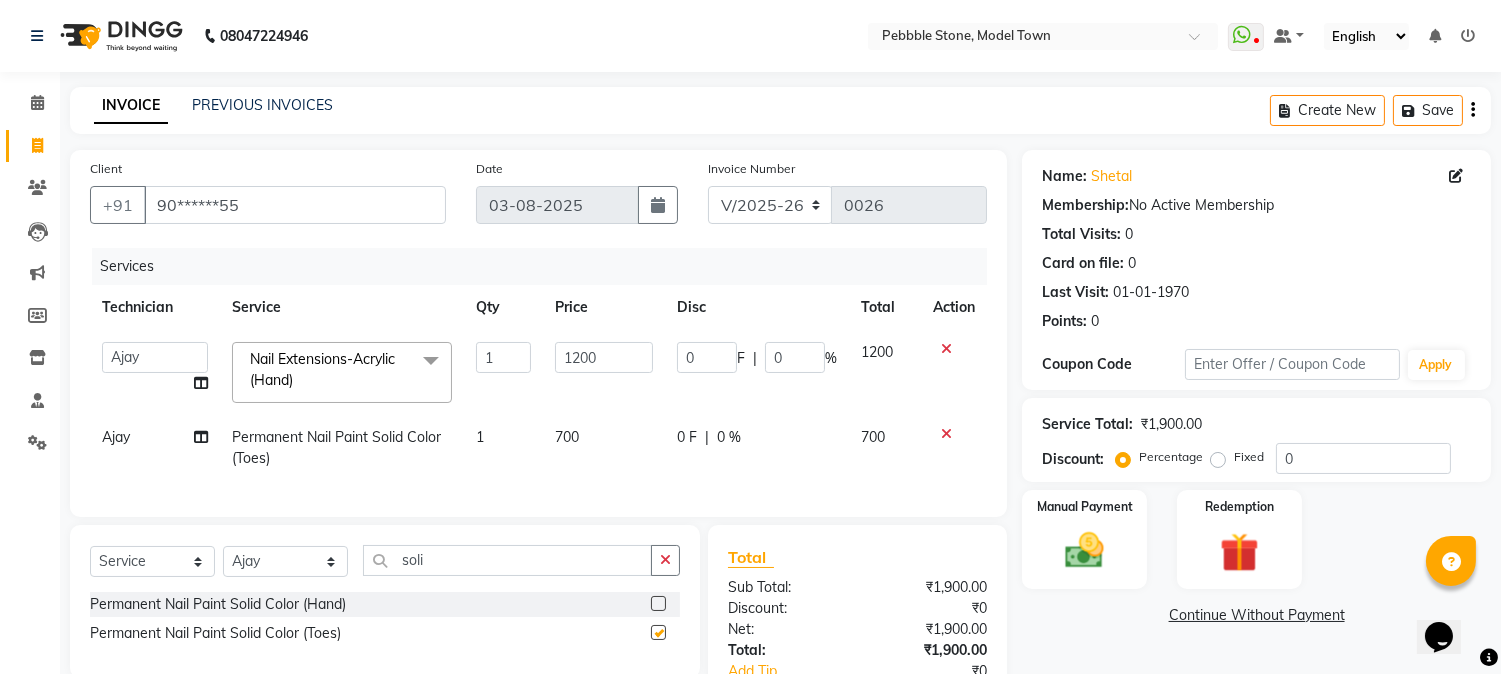 checkbox on "false" 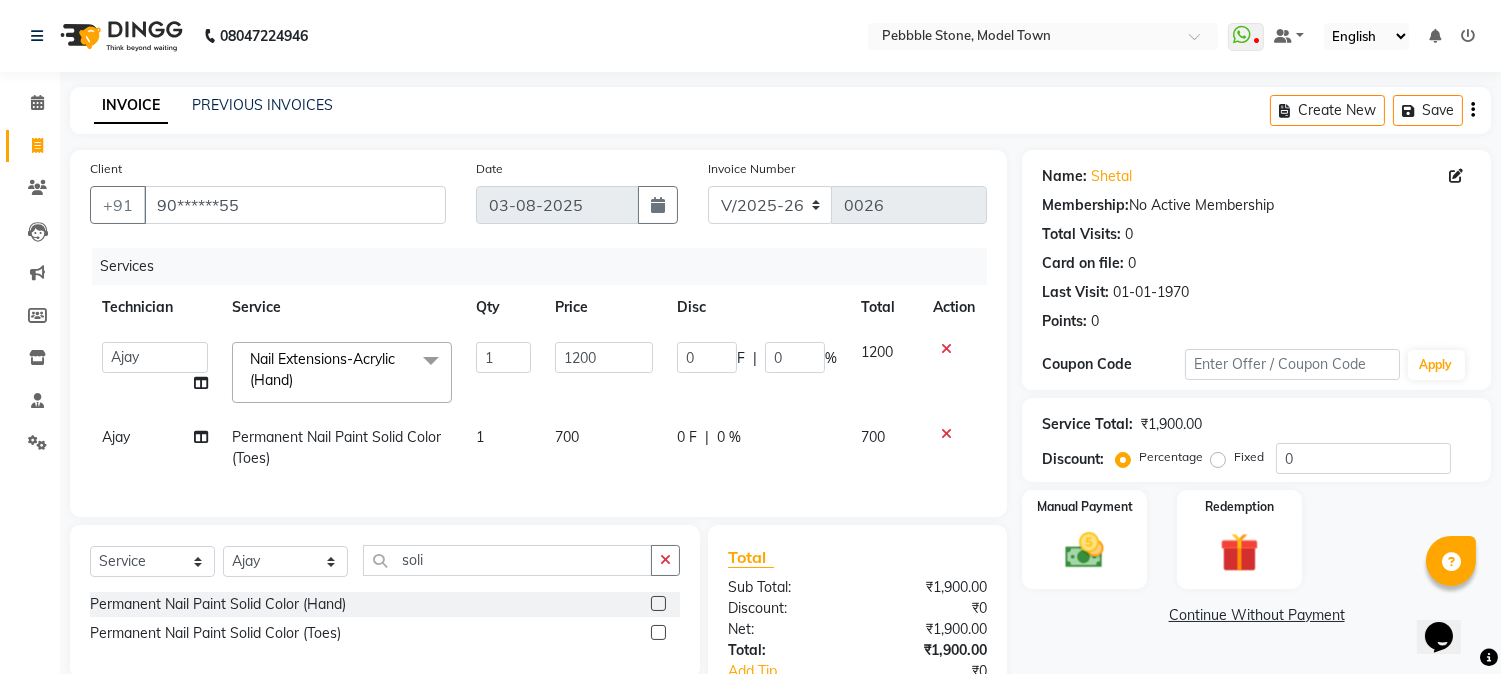 click on "Ajay" 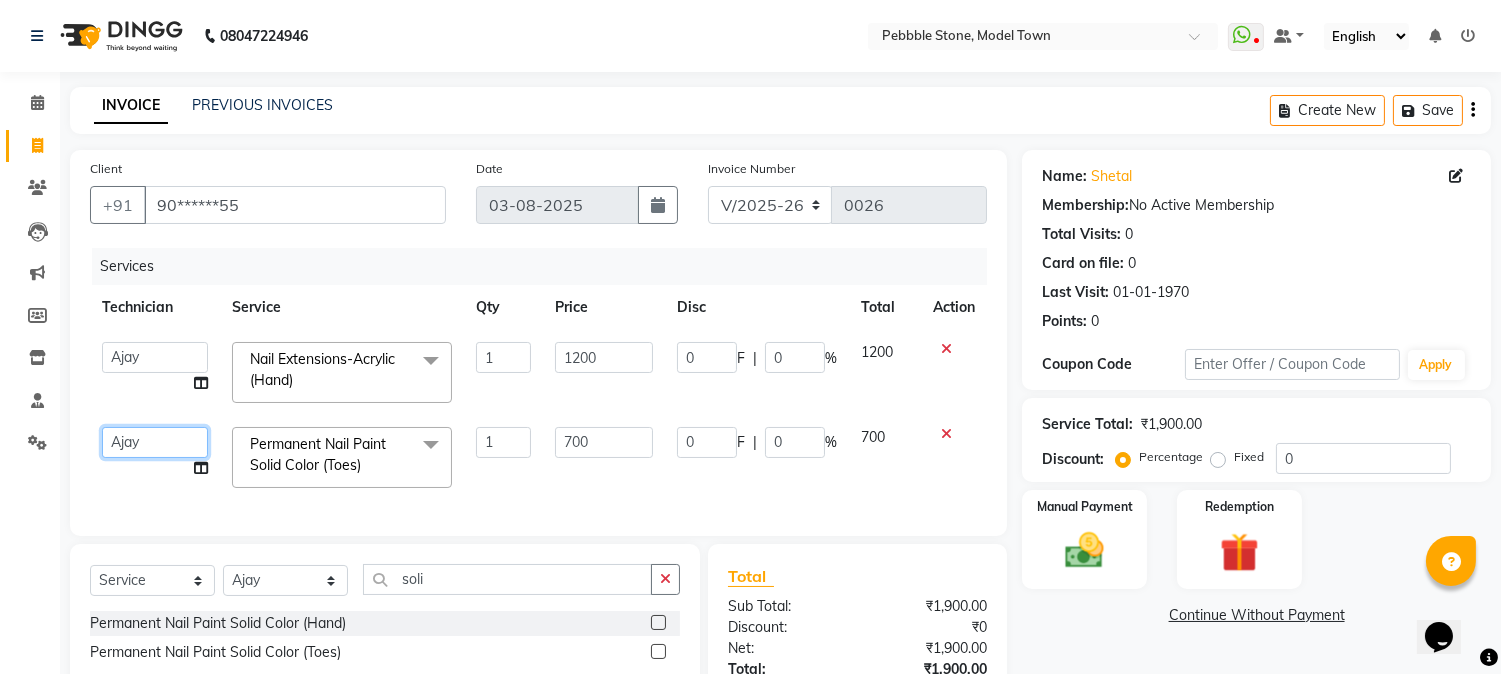 click on "[PERSON]    [PERSON]   [PERSON]   [PERSON]   Manager   [PERSON]   [PERSON]   [PERSON]" 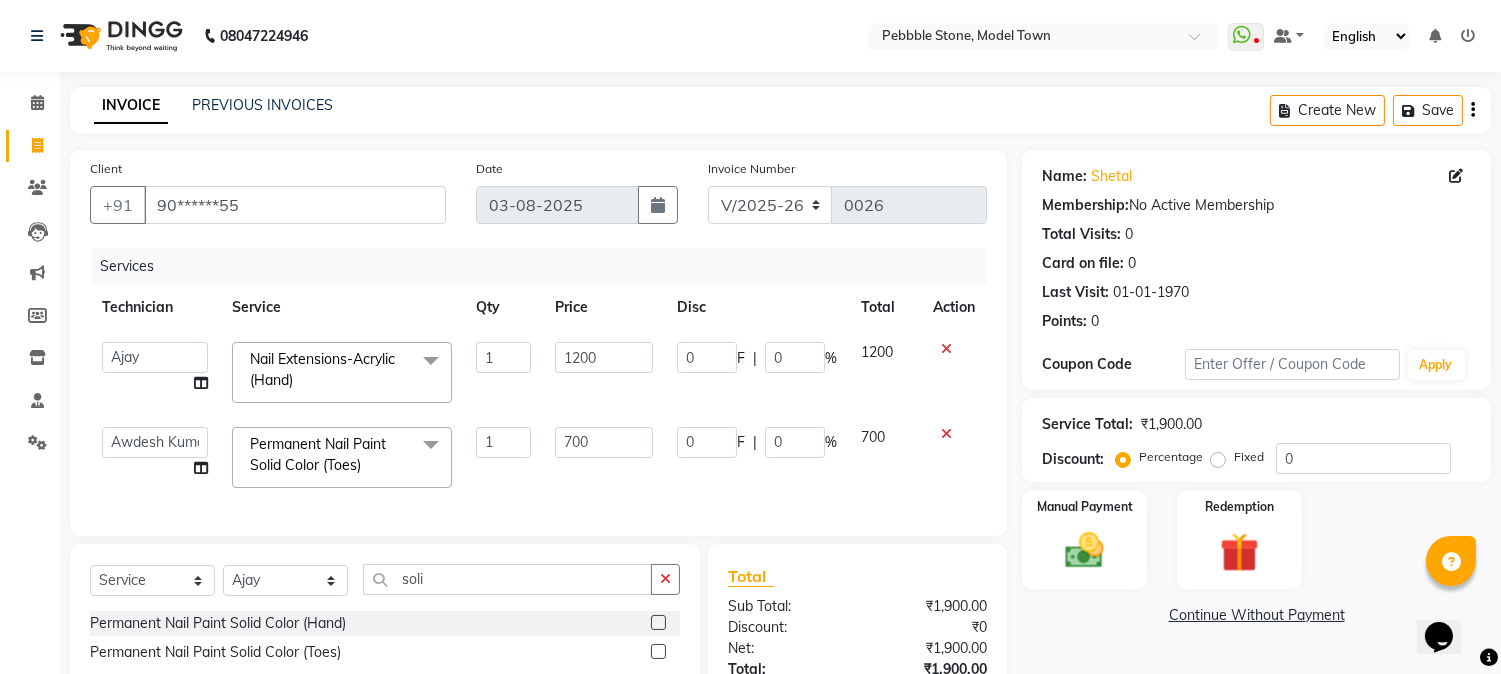 select on "87632" 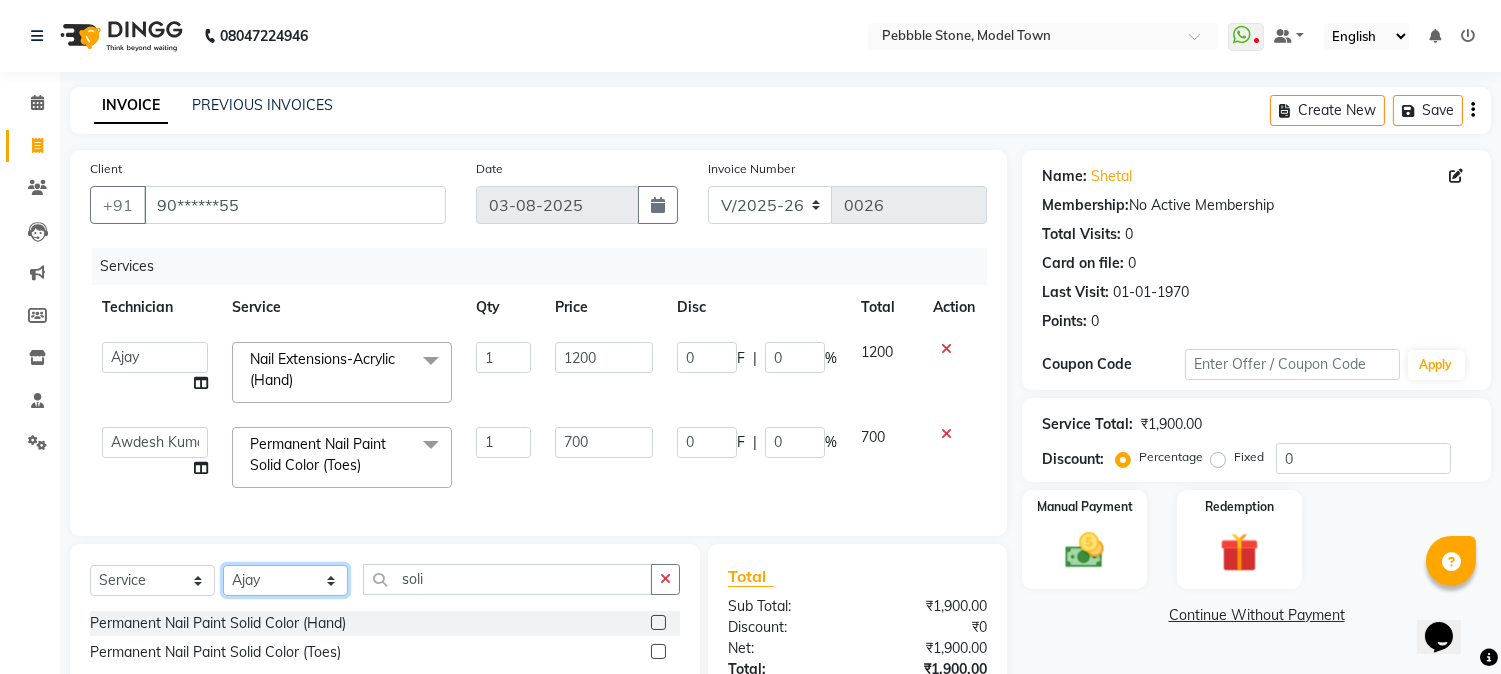 click on "Select Technician Ajay  Awdesh Kumar Fairy khan Goldy Saini Manager Manjeet Omkar Varun" 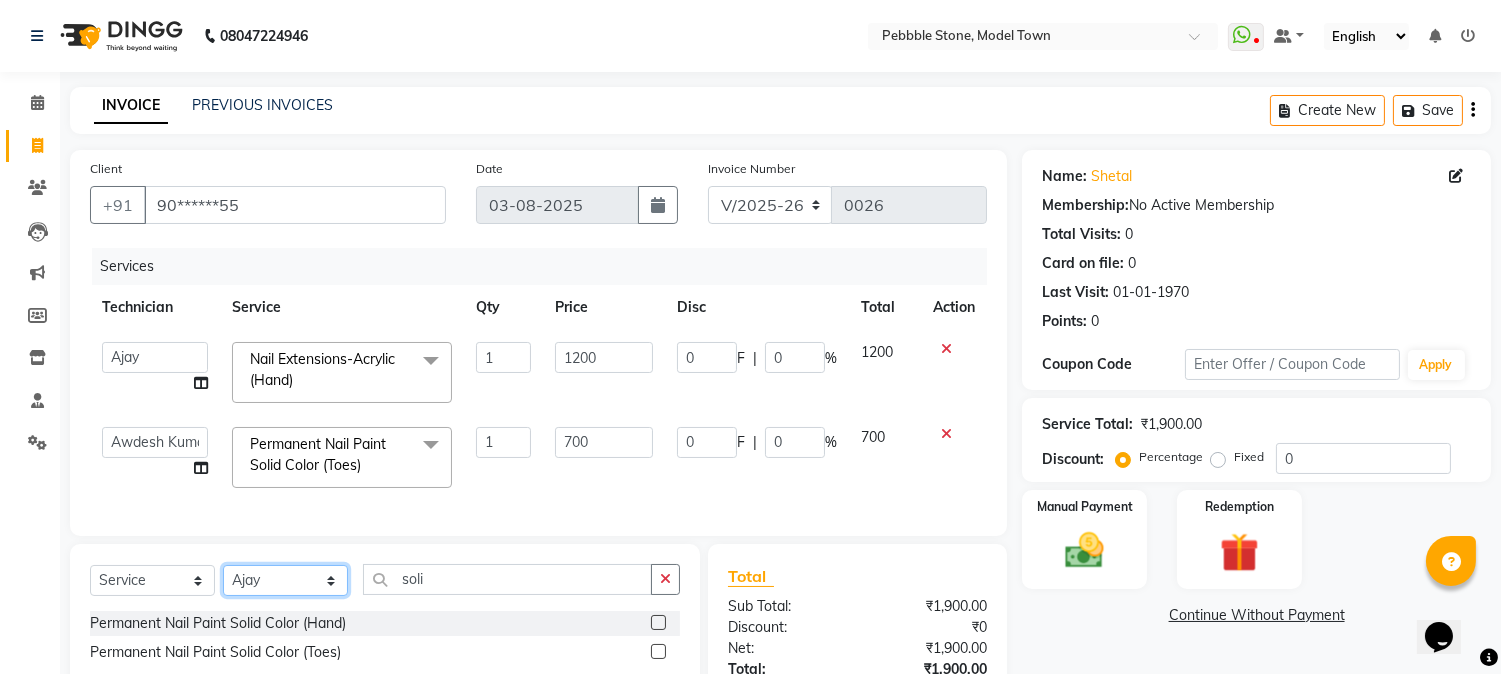 select on "87632" 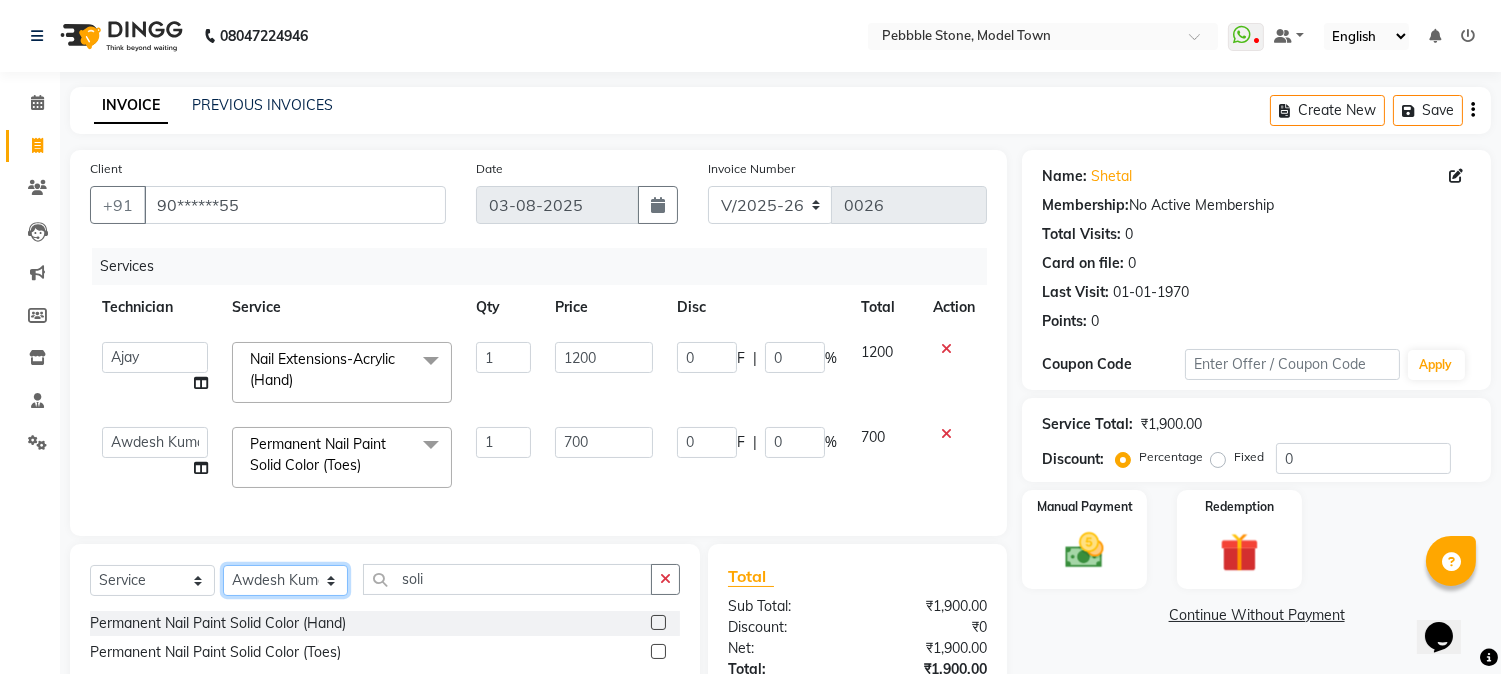 click on "Select Technician Ajay  Awdesh Kumar Fairy khan Goldy Saini Manager Manjeet Omkar Varun" 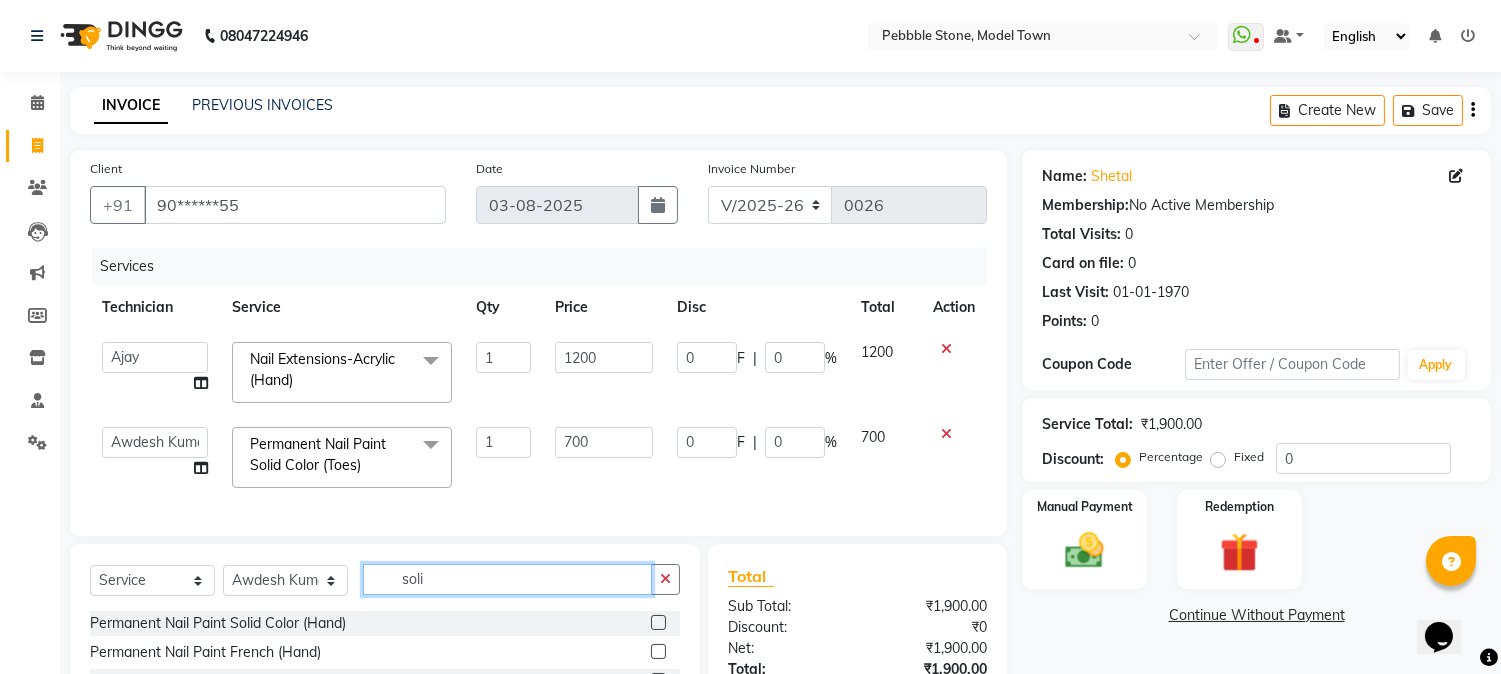 click on "soli" 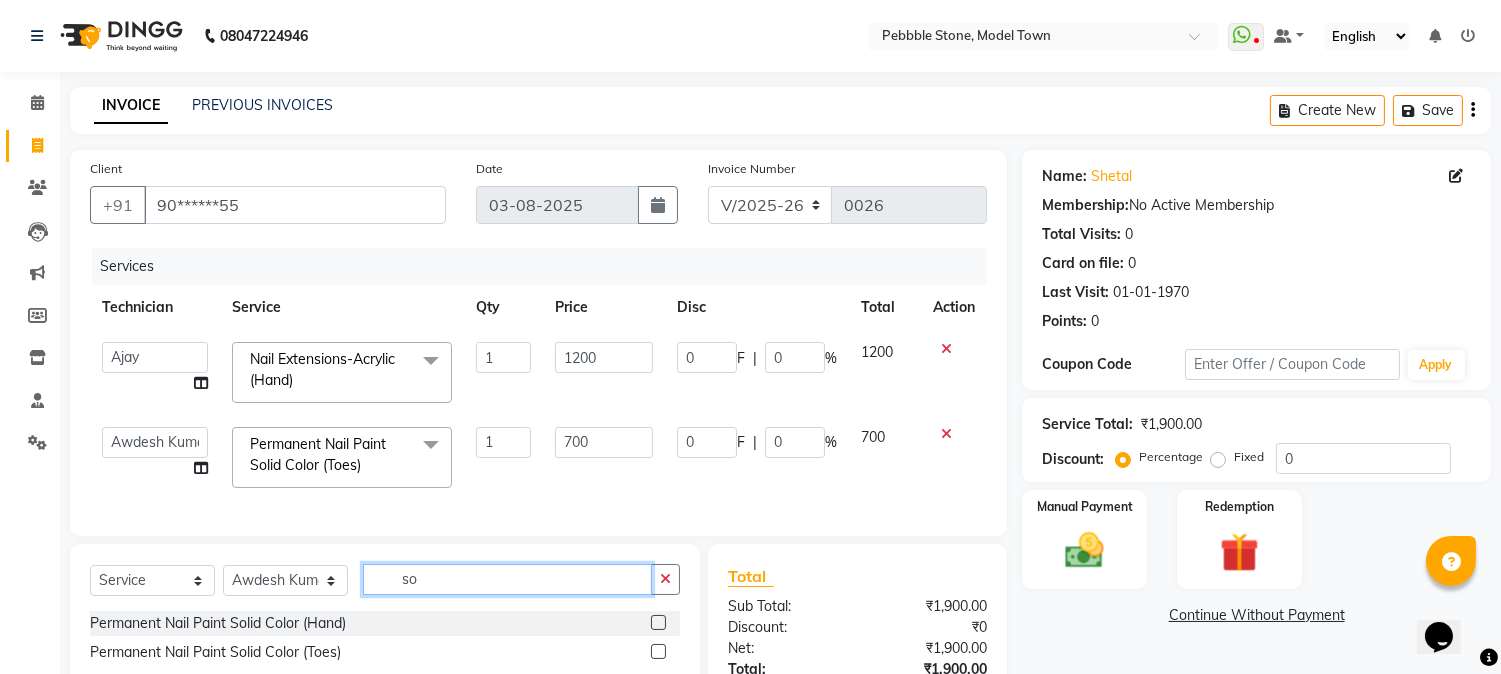 type on "s" 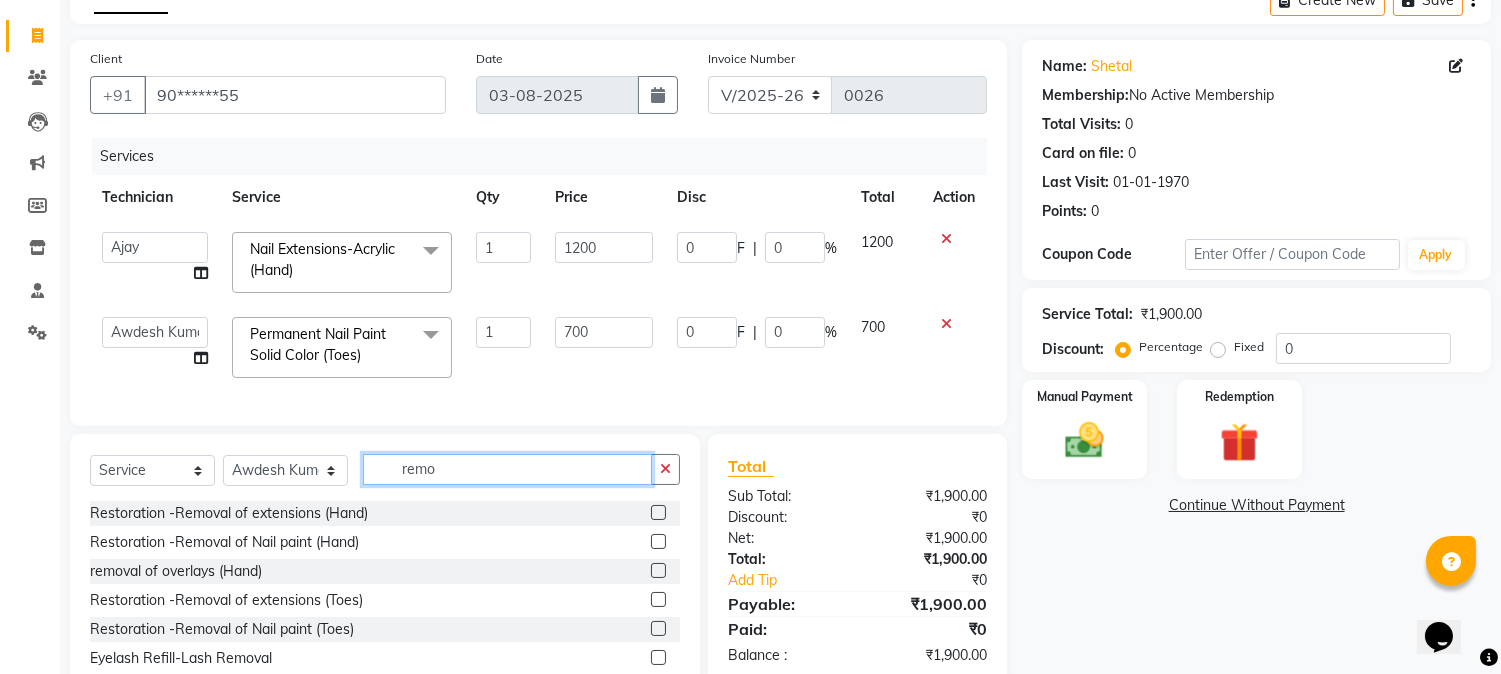 scroll, scrollTop: 185, scrollLeft: 0, axis: vertical 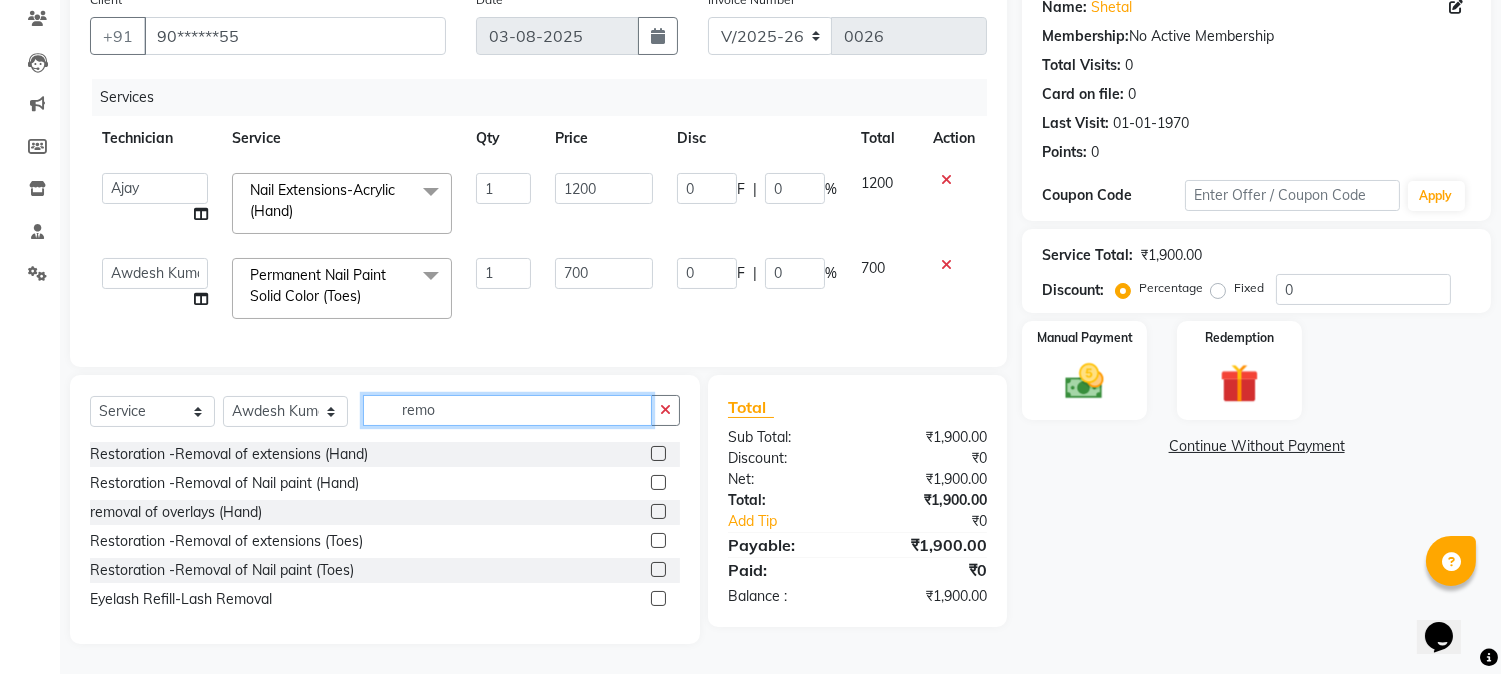type on "remo" 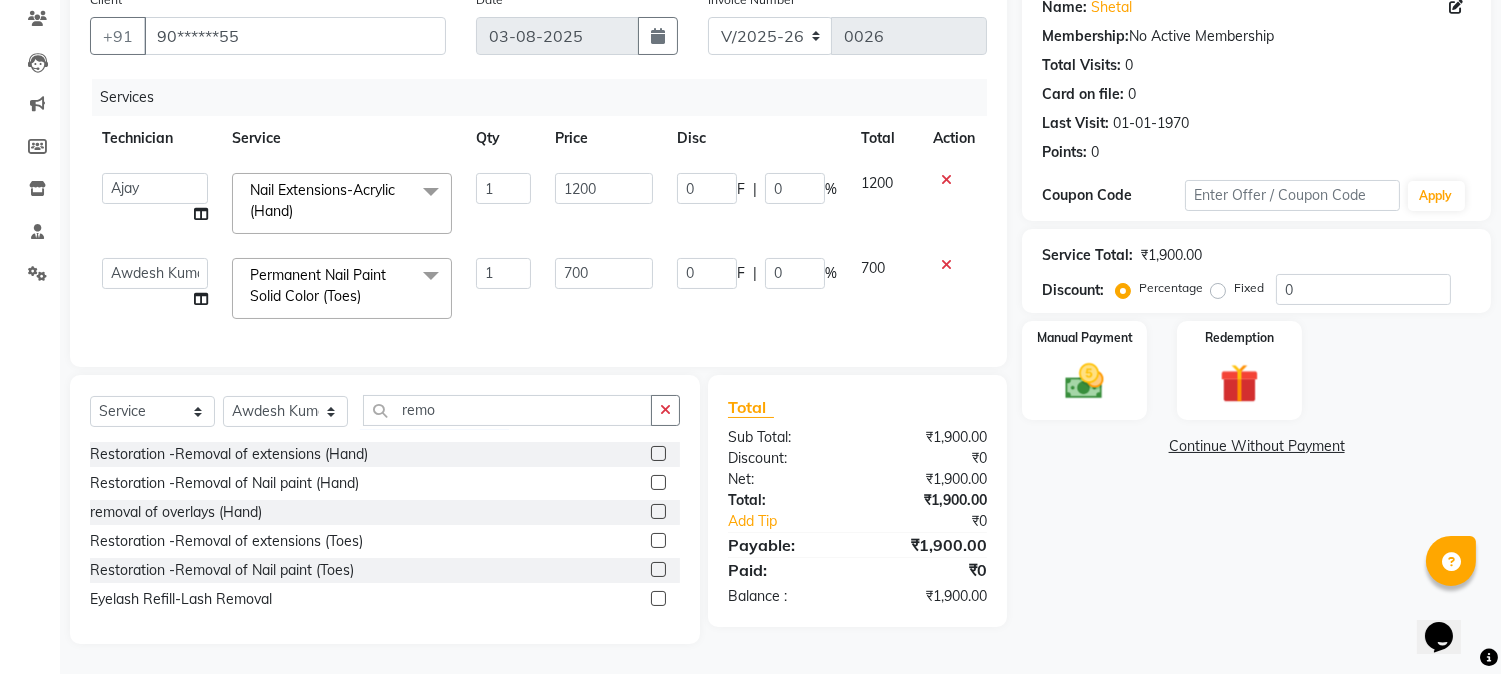 click 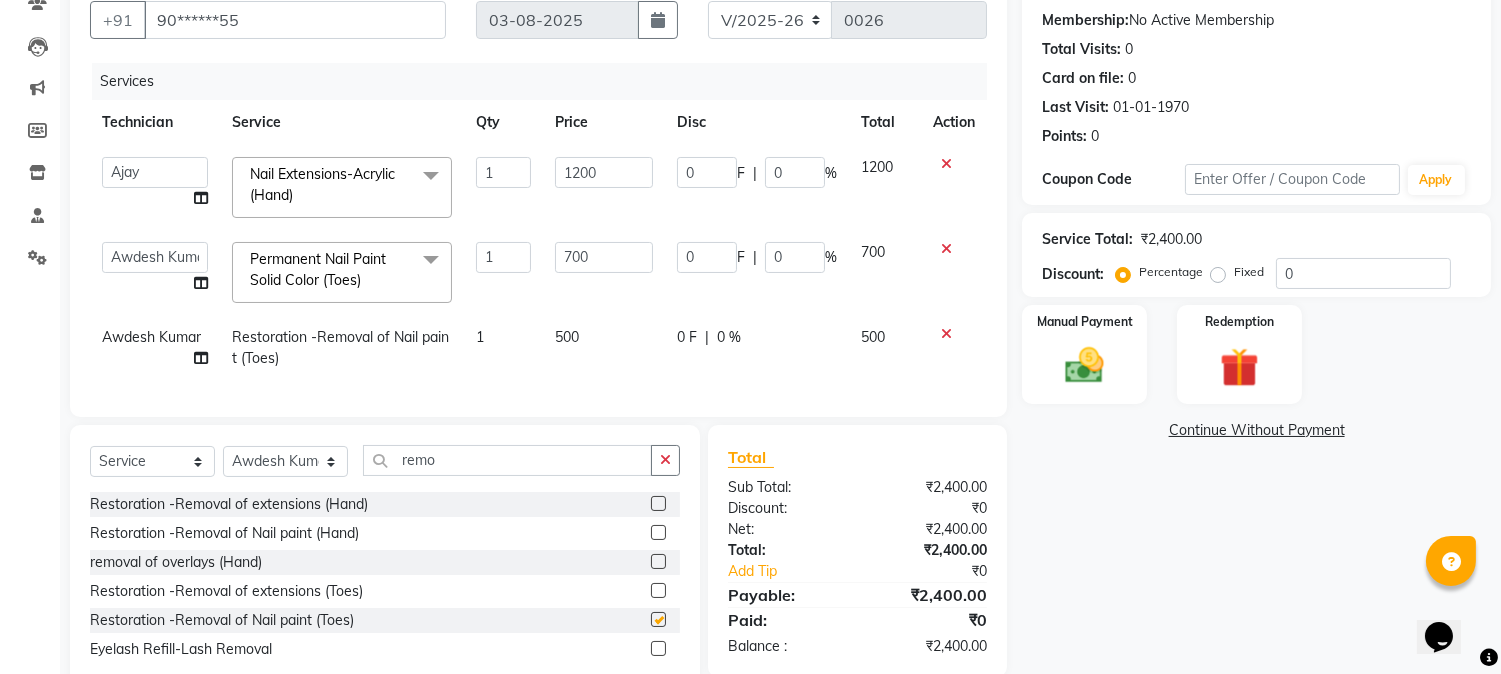 checkbox on "false" 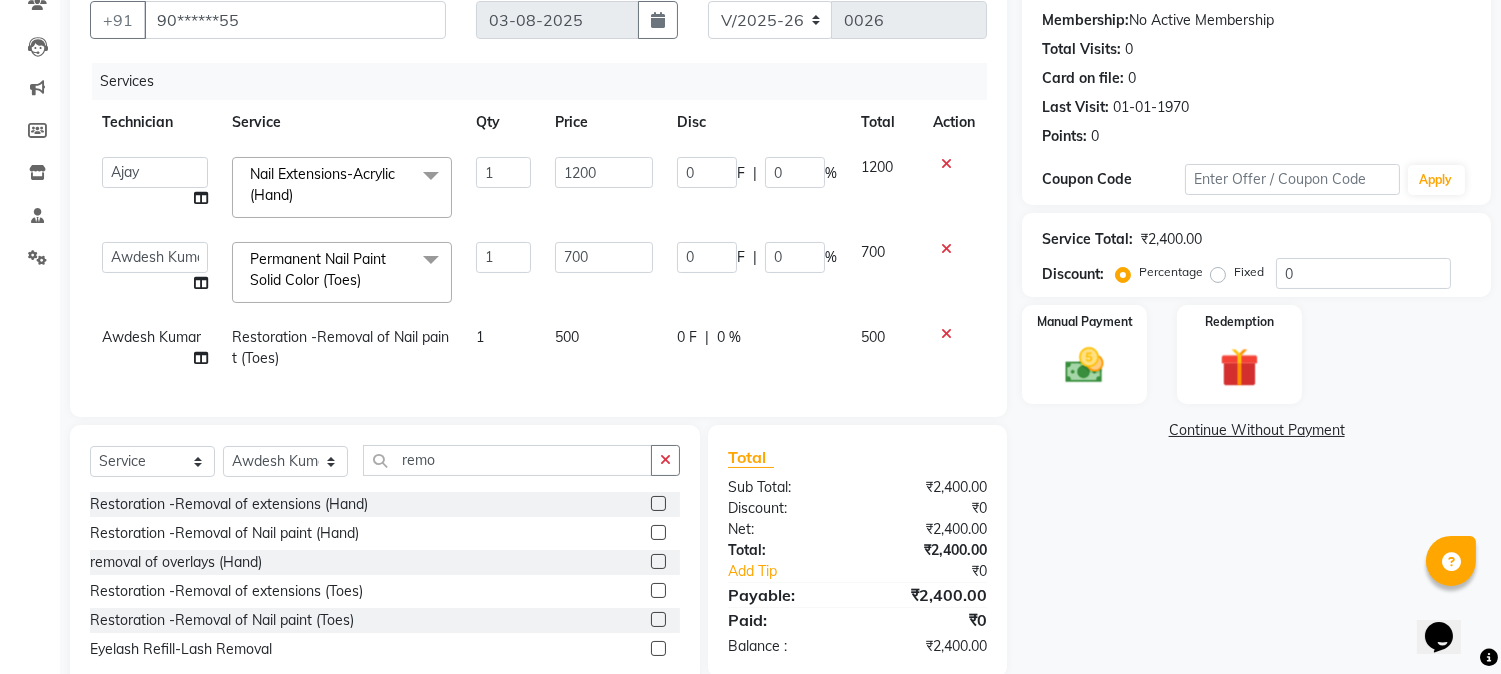 click on "0 F" 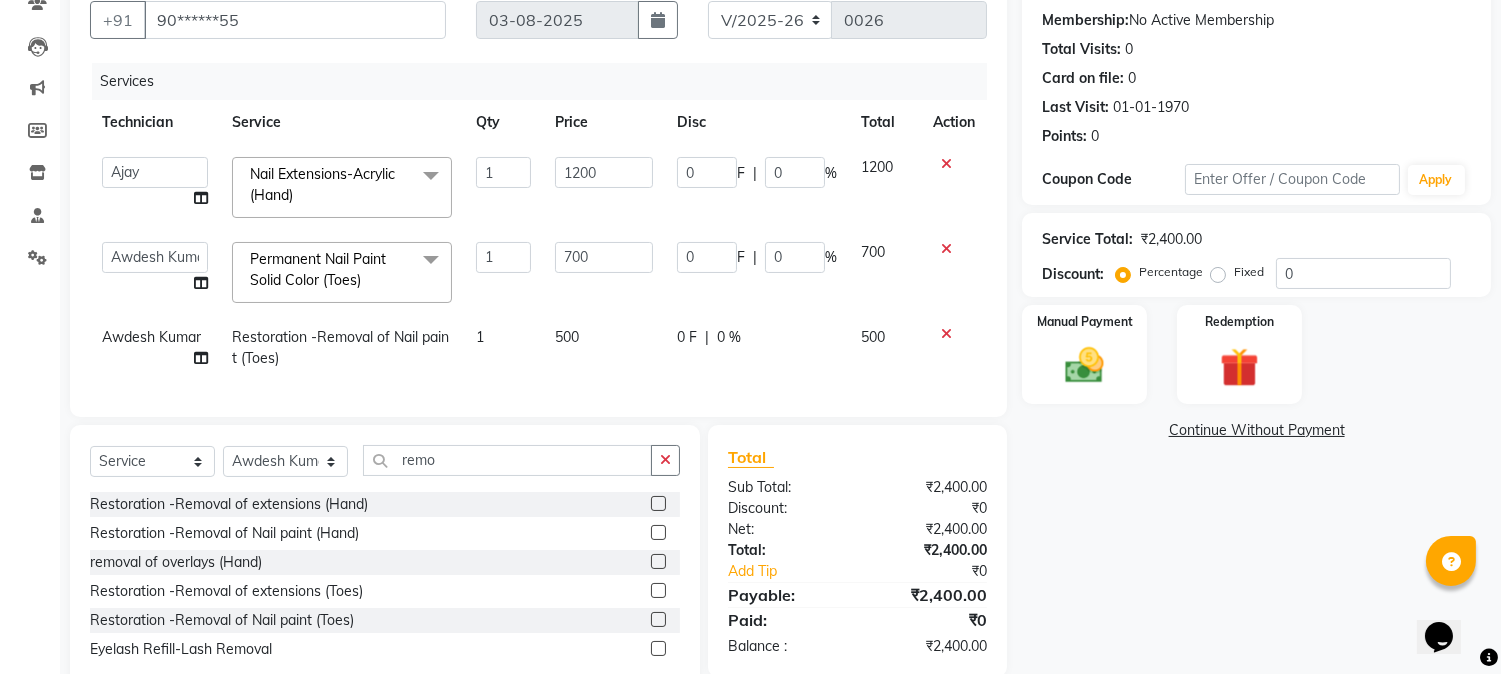select on "87632" 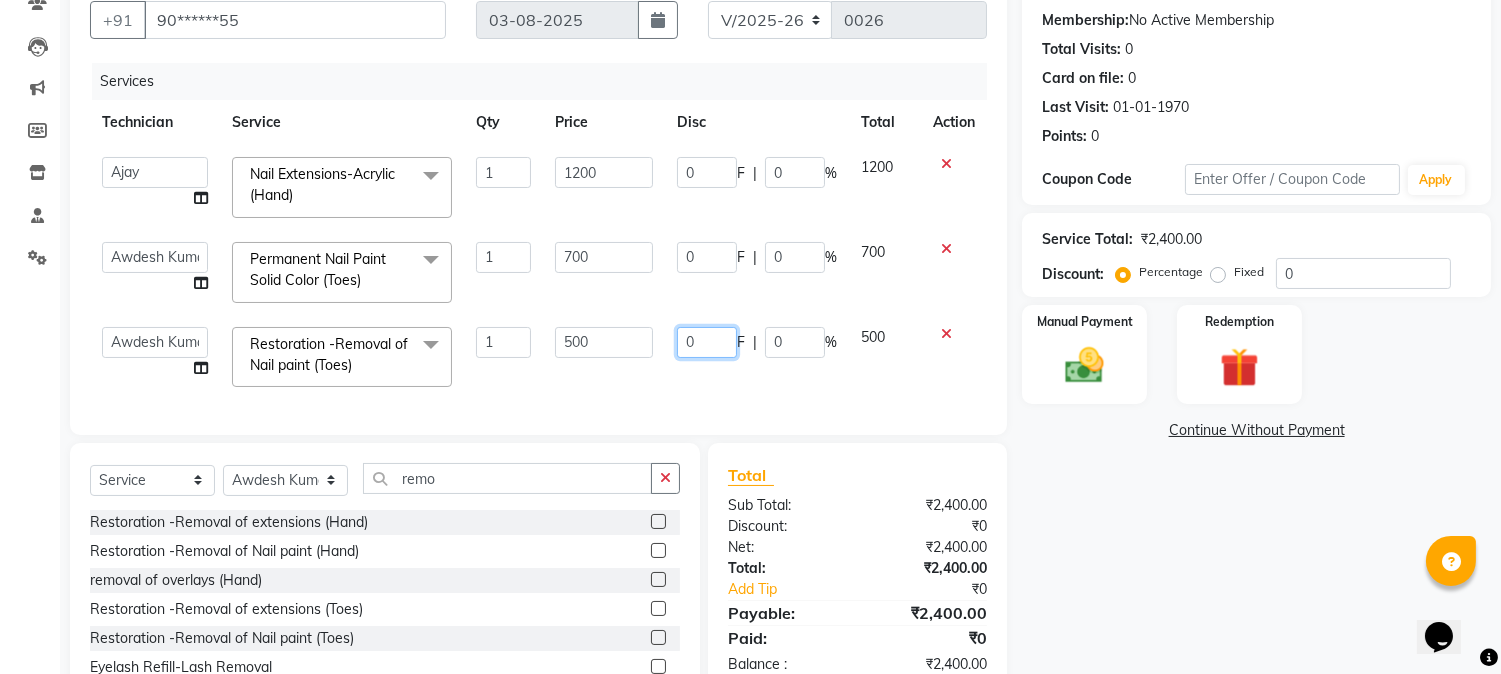 click on "0" 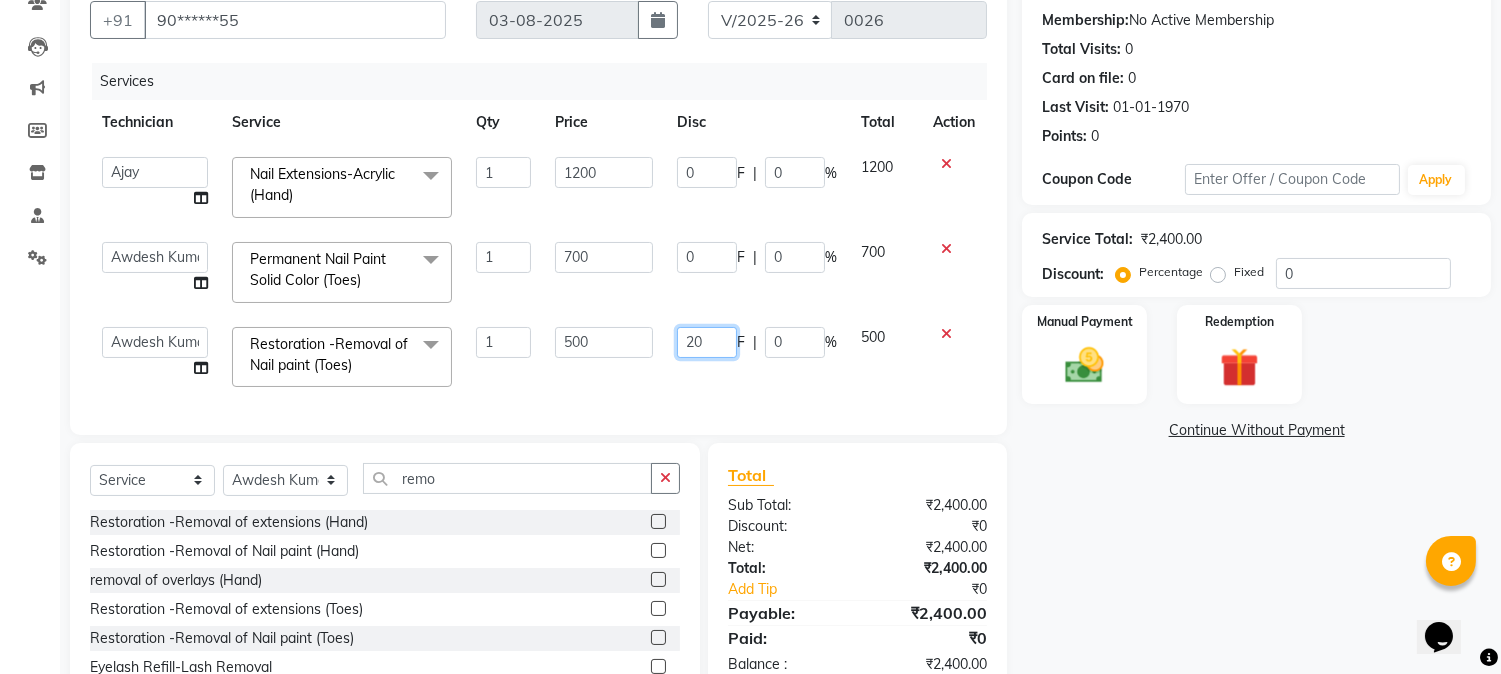 type on "200" 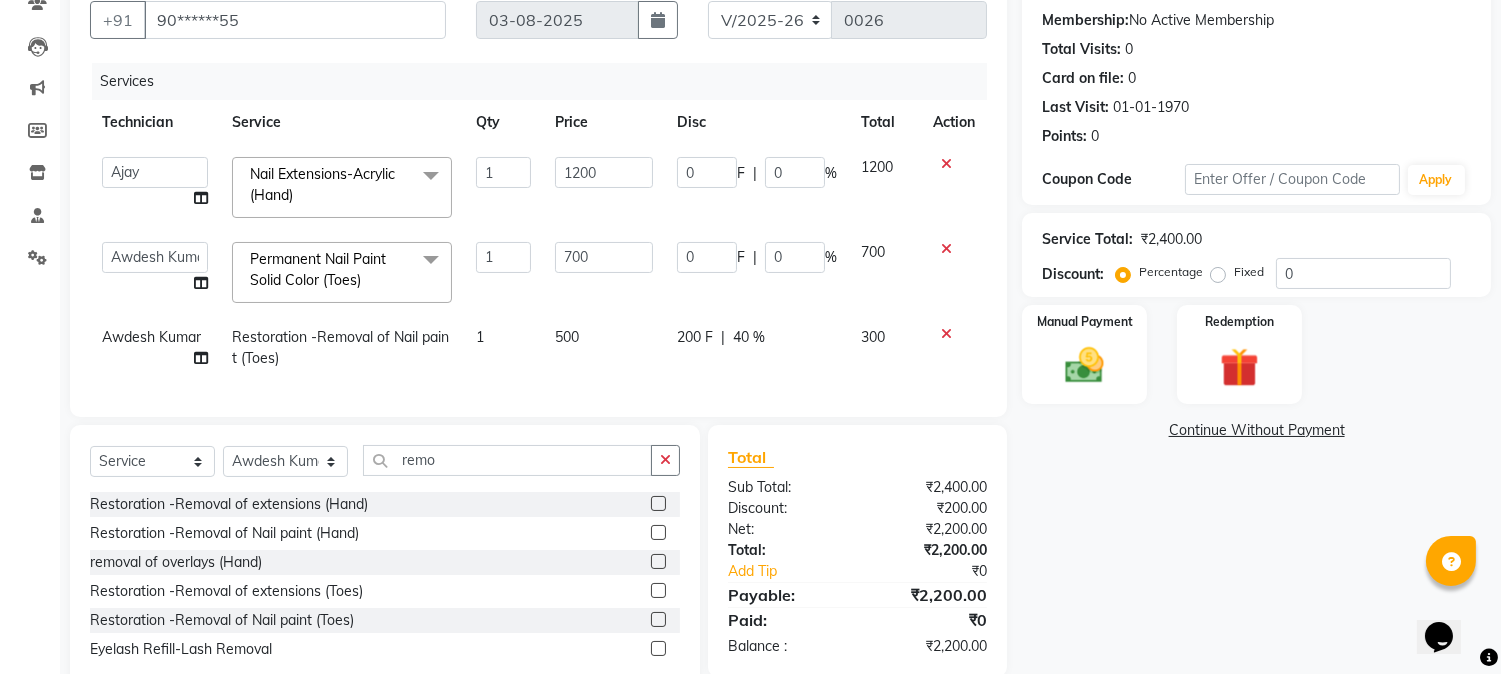 click on "500" 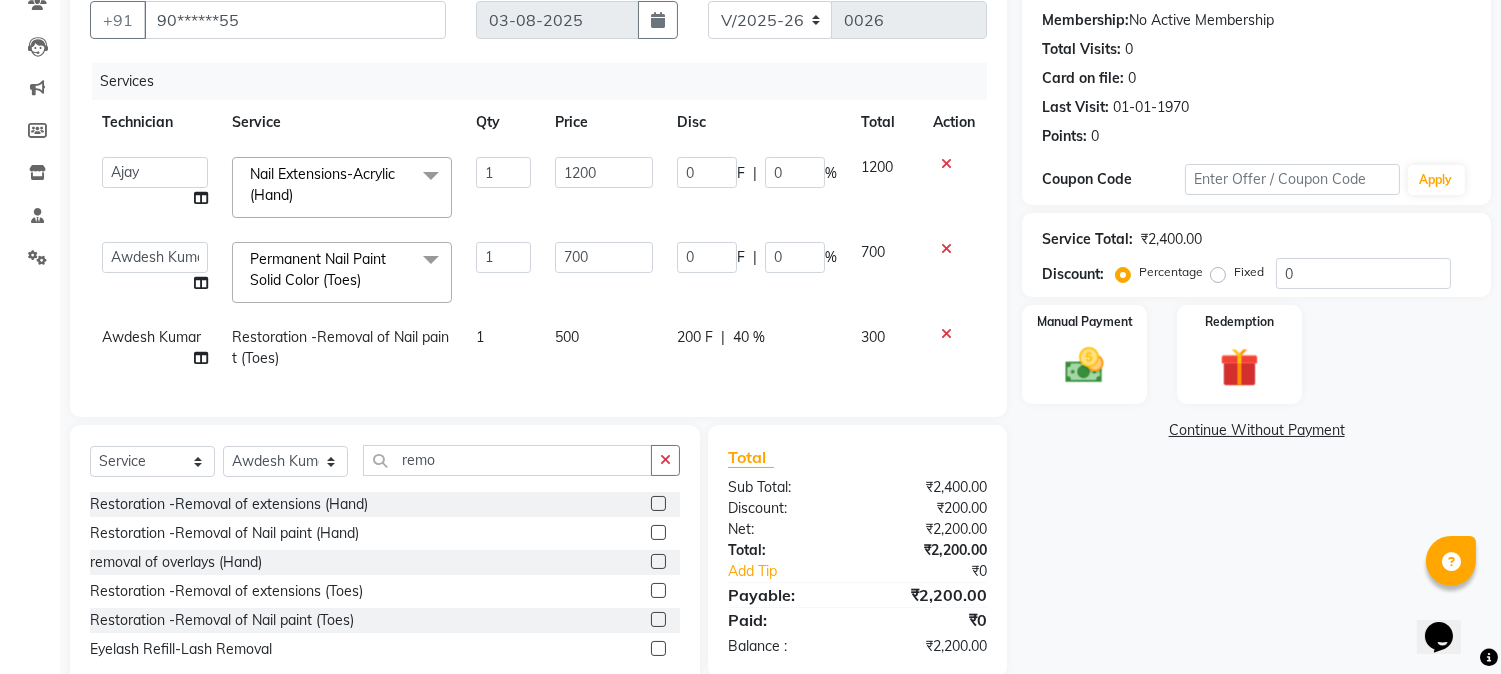 select on "87632" 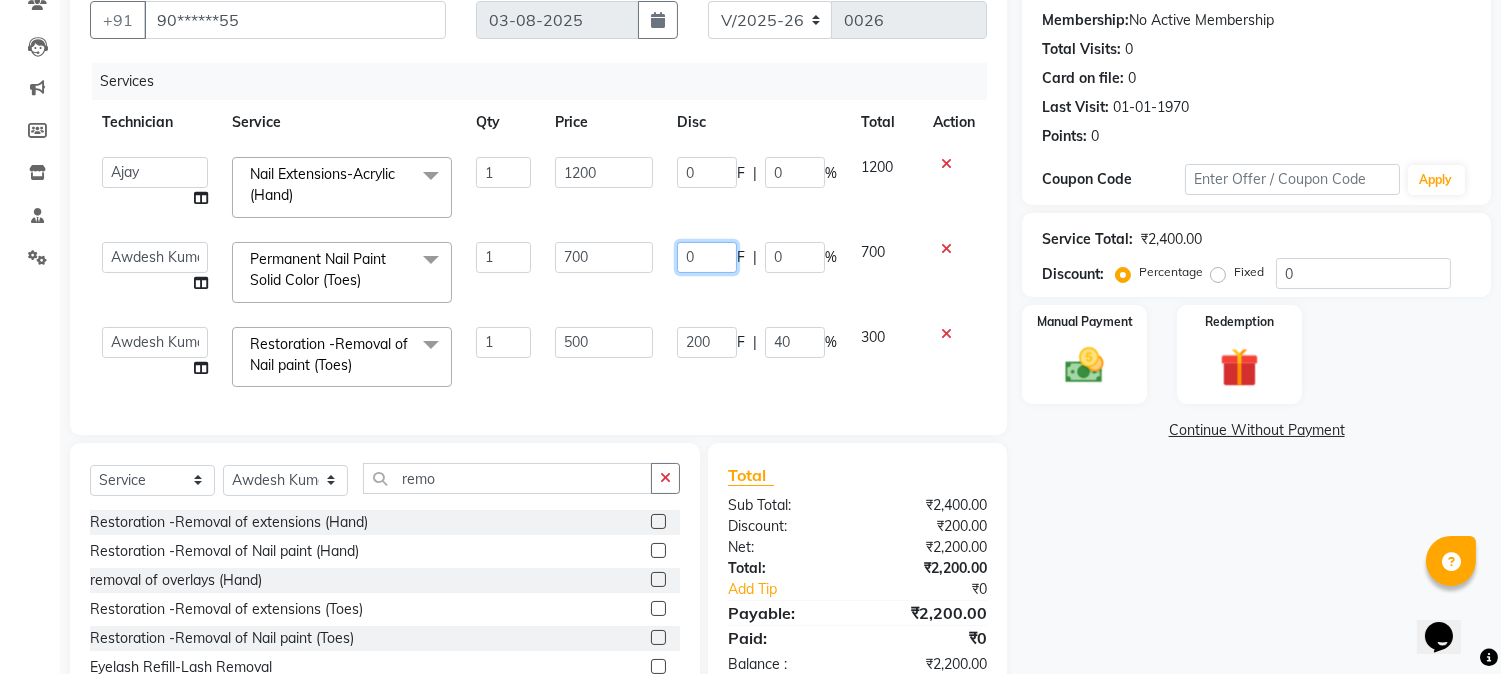 click on "0" 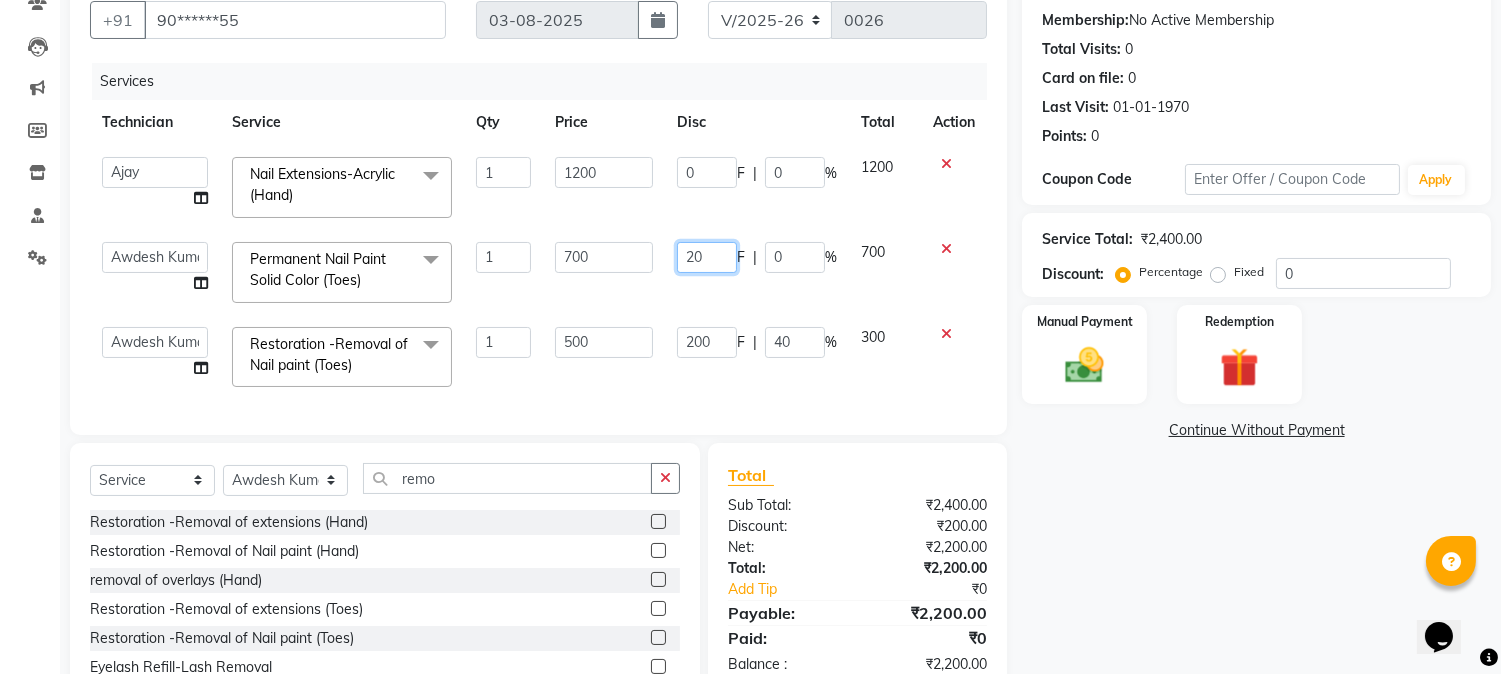 type on "200" 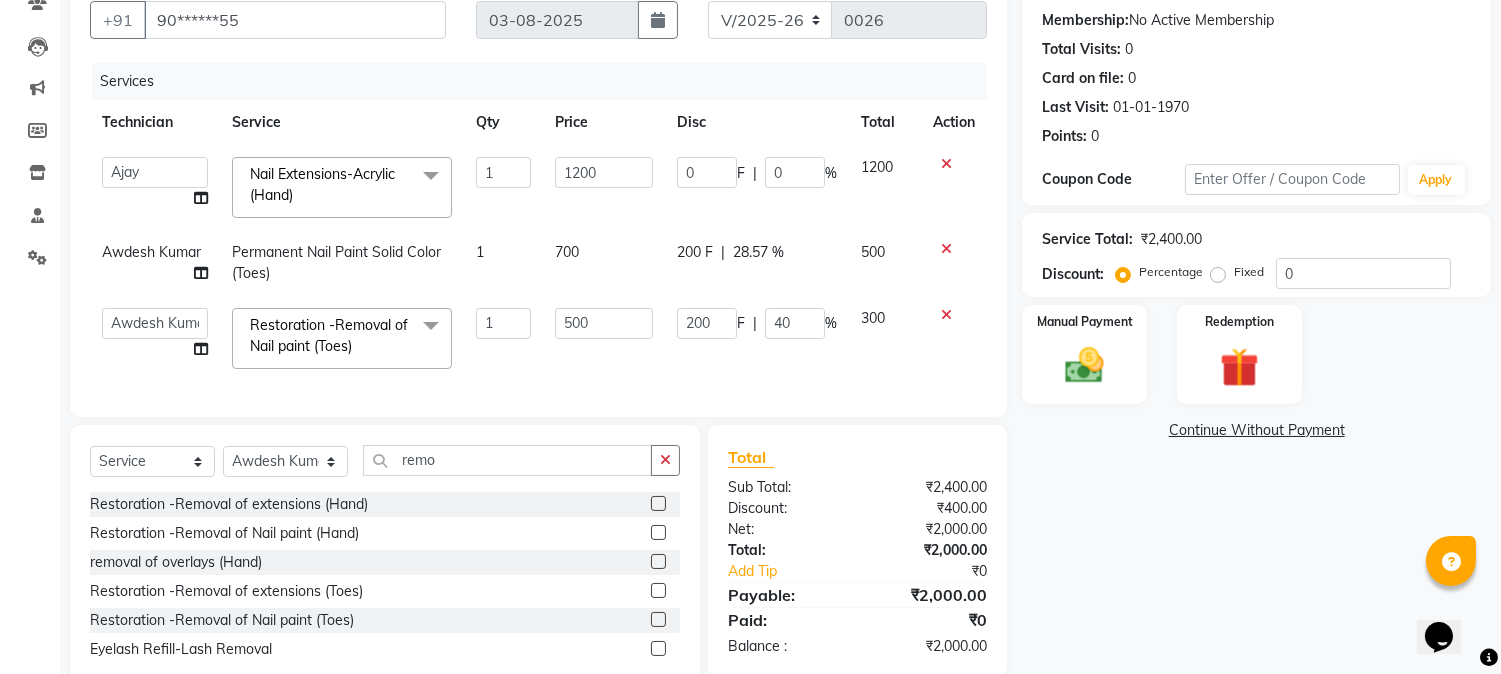 click on "Services Technician Service Qty Price Disc Total Action  [PERSON]    [PERSON]   [PERSON]   [PERSON]   Manager   [PERSON]   [PERSON]   [PERSON]  Nail Extensions-Acrylic (Hand)  x Permanent Nail Paint Solid Color (Hand) Permanent Nail Paint French (Hand) Permanent Nail Paint  Solid Color (Toes) Permanent Nail Paint  French (Toes) Brush Art shape and filing Restoration -Gel (Hand) Restoration -Tip Replacement (Hand) Restoration -Touch-up (Hand) Restoration -Gel Color Change (Hand) Restoration -Removal of extensions (Hand) Restoration -Removal of Nail paint (Hand) removal of overlays (Hand) Restoration-Gel (Toes) Restoration -Tip Replacement (Toes) Restoration -Touch-up (Toes) Restoration -Gel Color Change (Toes) Restoration -Removal of extensions (Toes) Restoration -Removal of Nail paint (Toes) Eyelash Refill-Classic Eyelash Refill-Hybrid Eyelash Refill-Volume Eyelash Refill-Mega Volume Eyelash Refill-Lash Removal Hydra Treatment-One Session Hydra Treatment-Set of 3 Sessions (to be availed in 90 days) 1 1200 0 F" 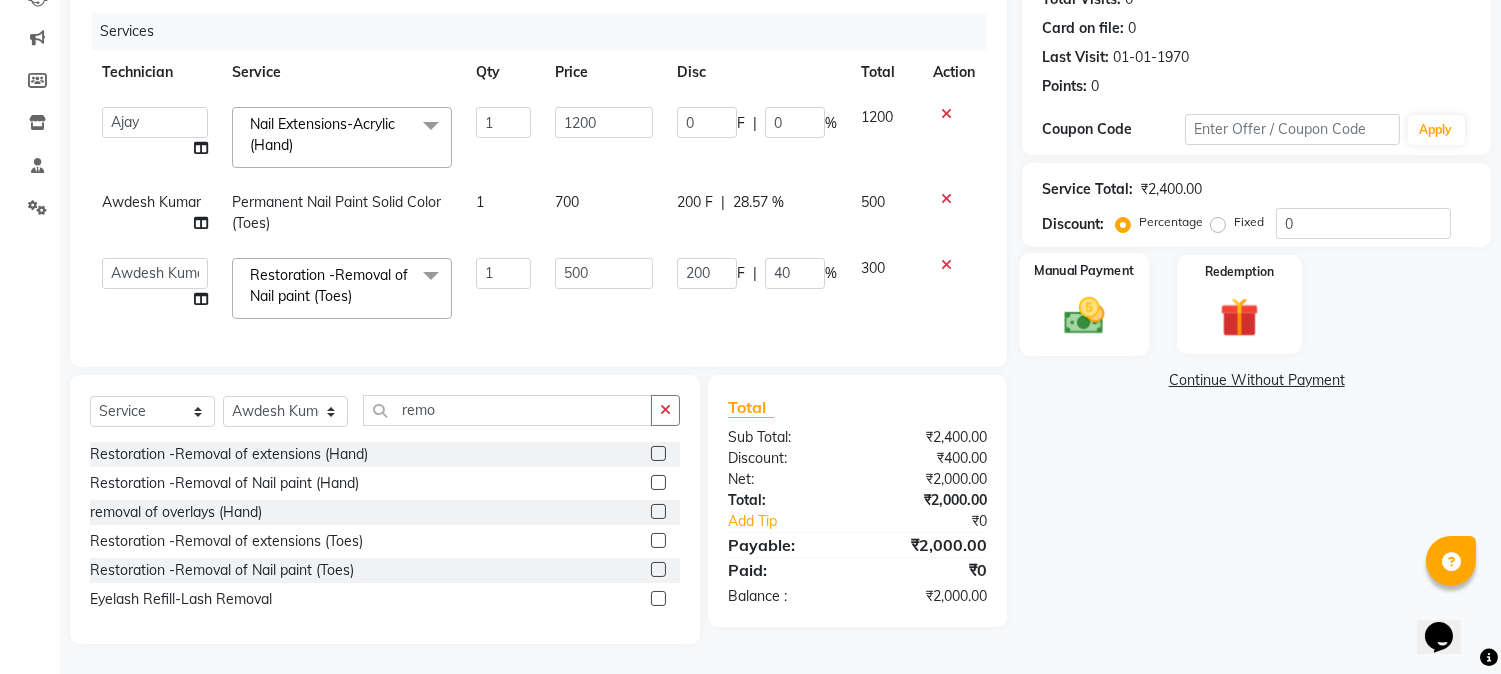 click 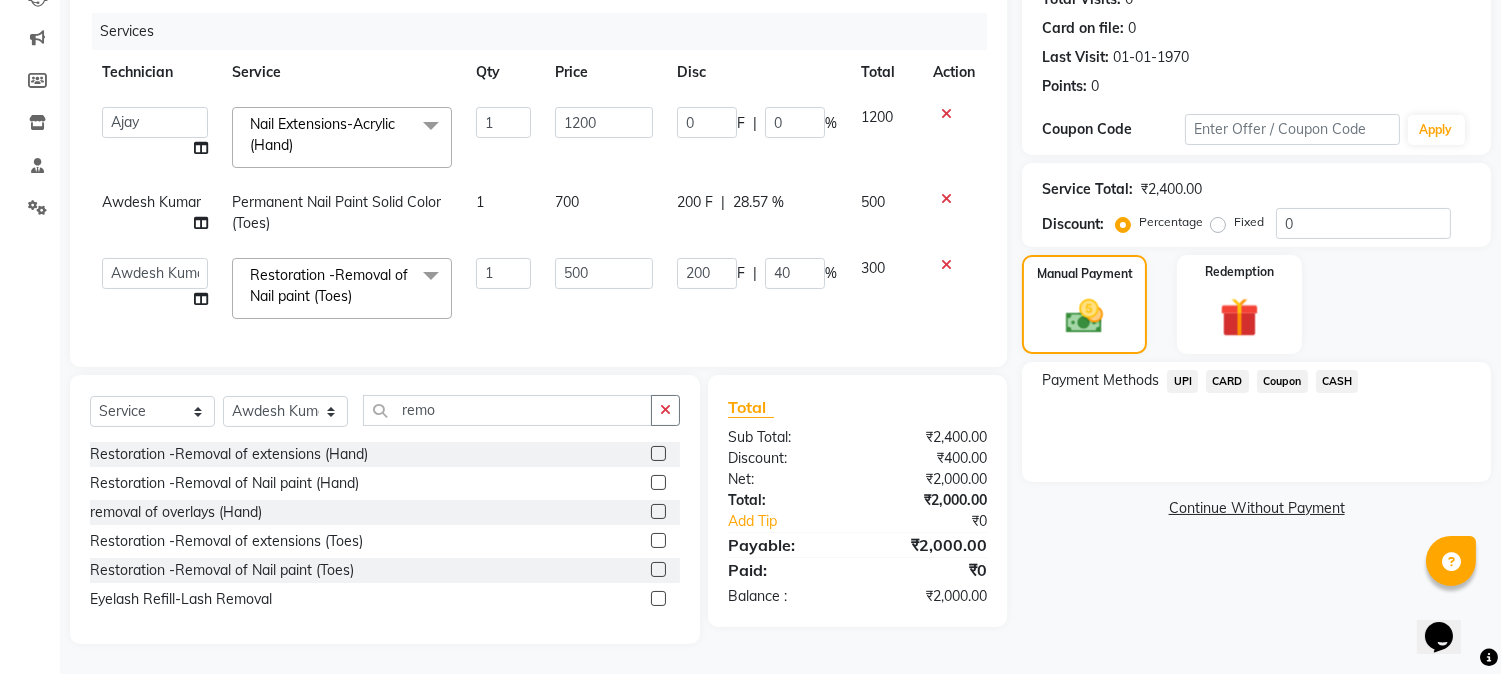 click on "UPI" 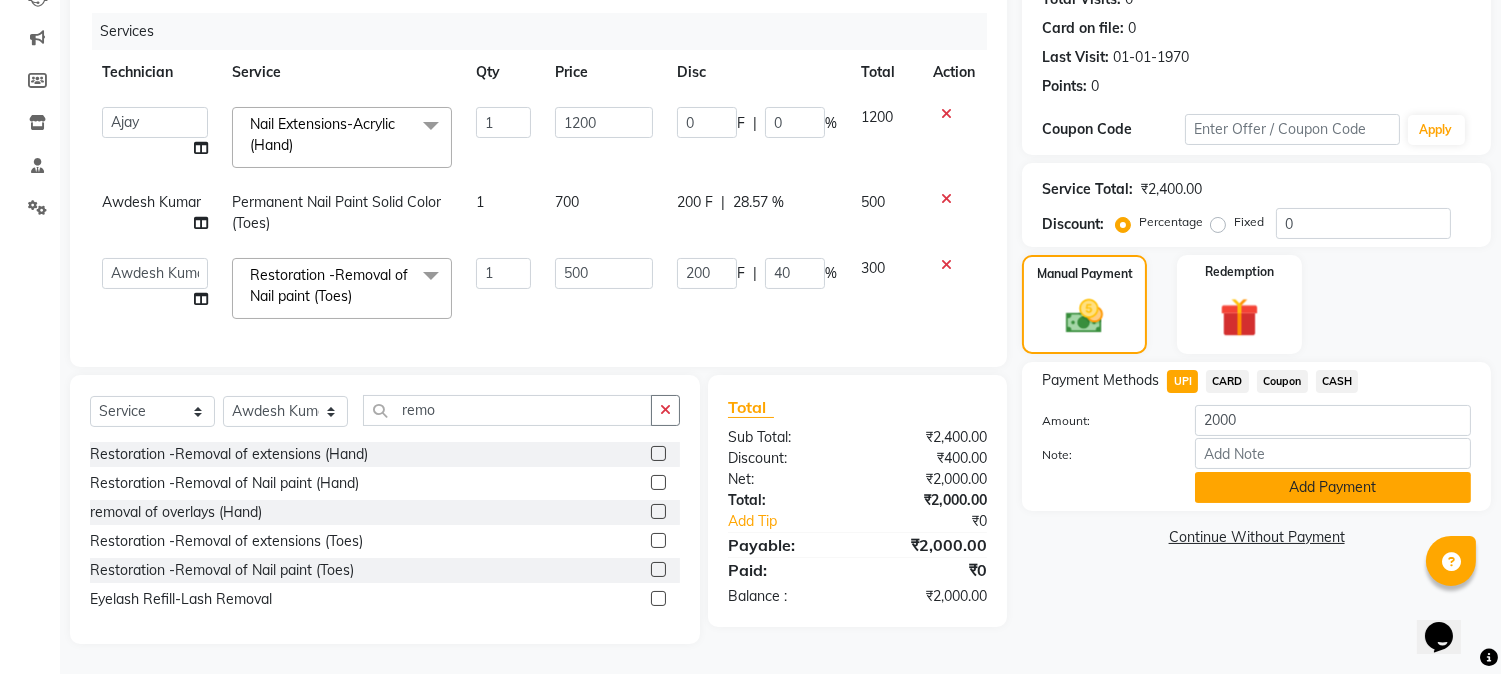 click on "Add Payment" 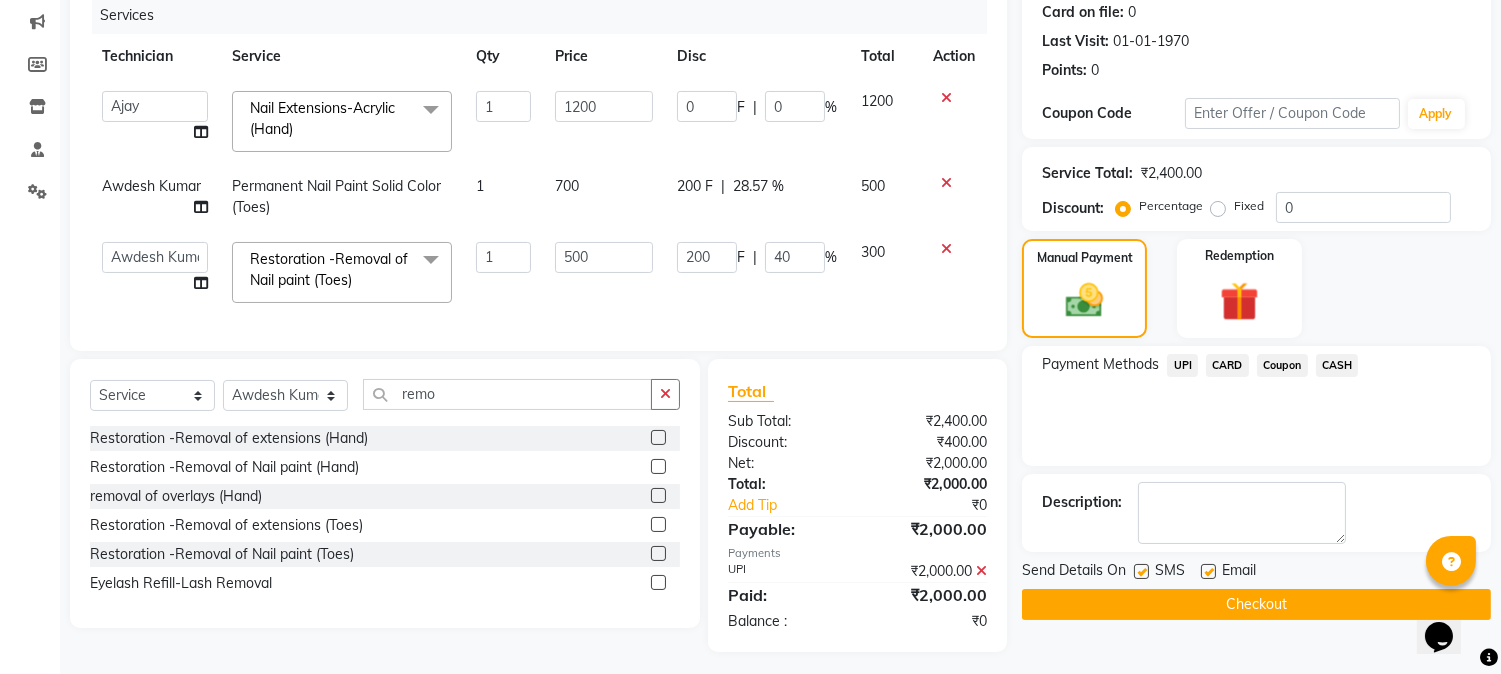 click on "Checkout" 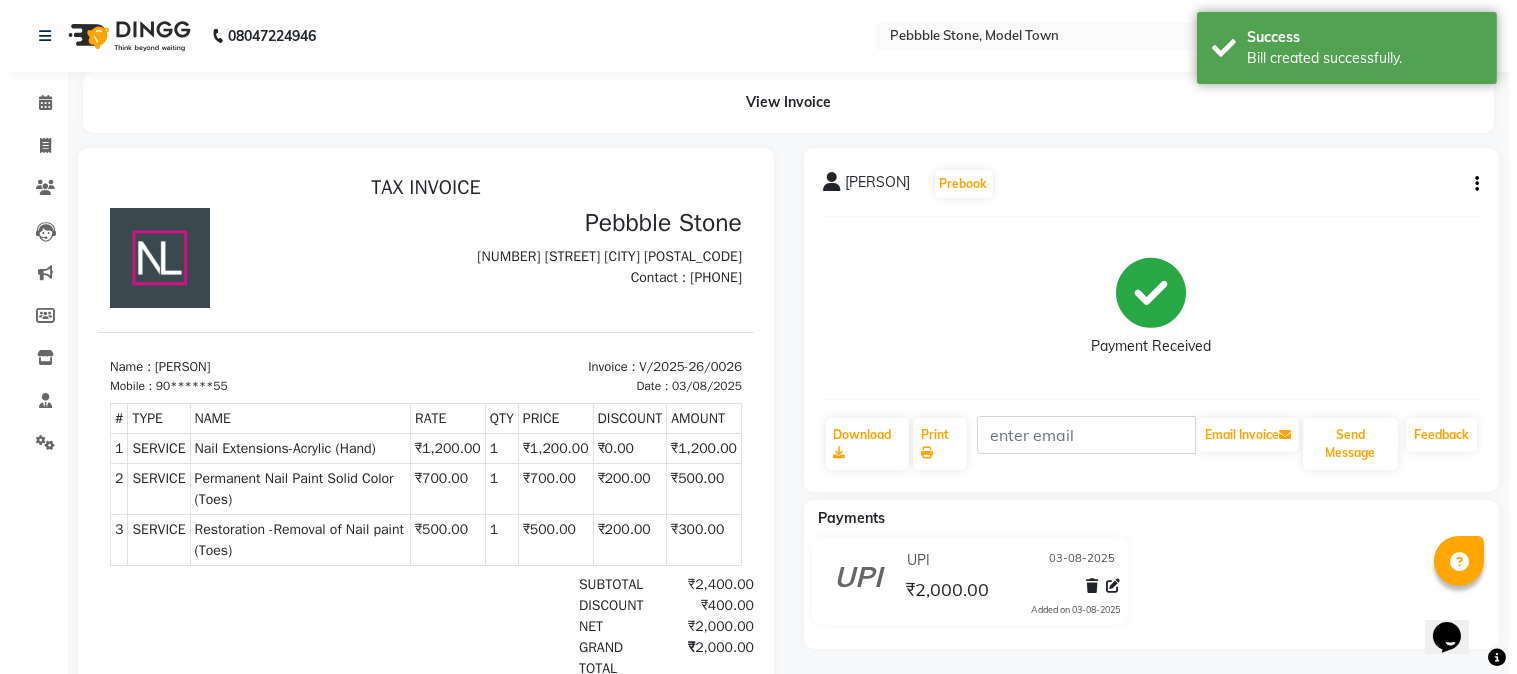 scroll, scrollTop: 0, scrollLeft: 0, axis: both 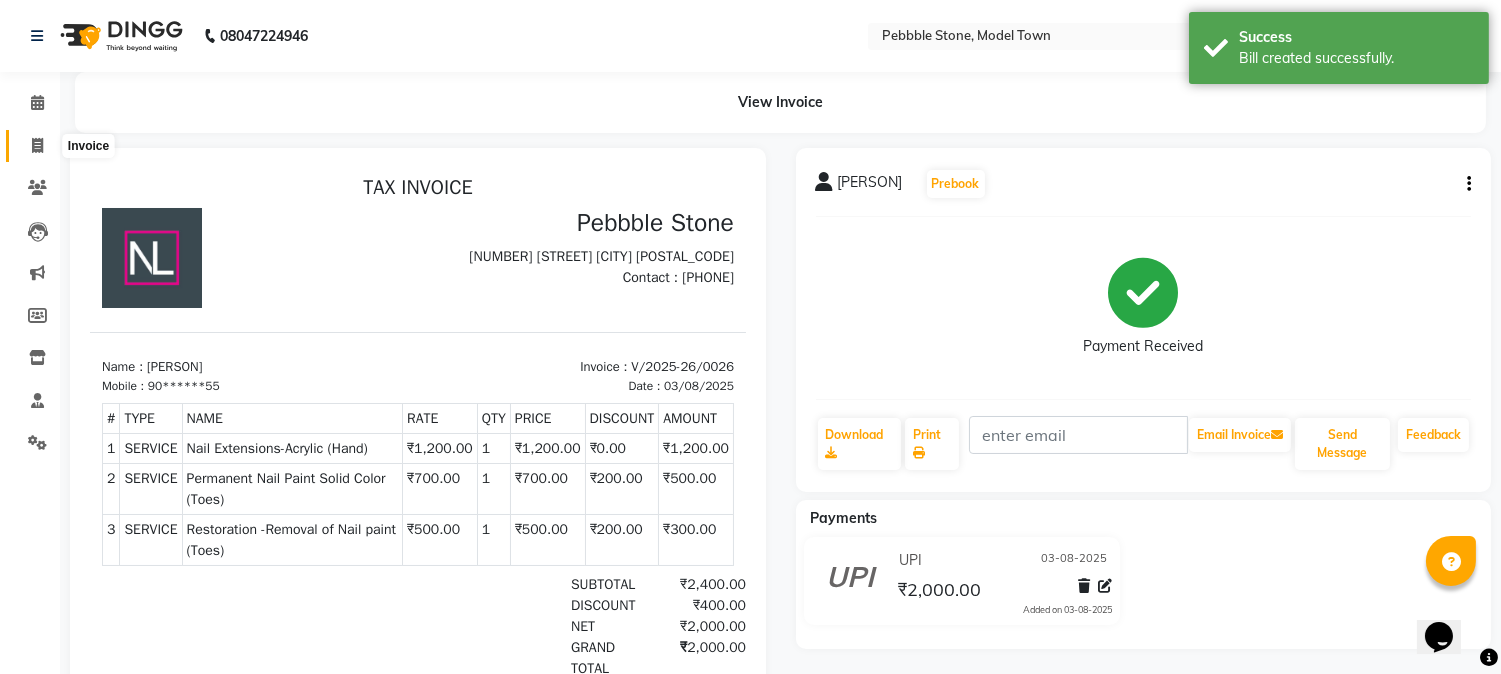 click 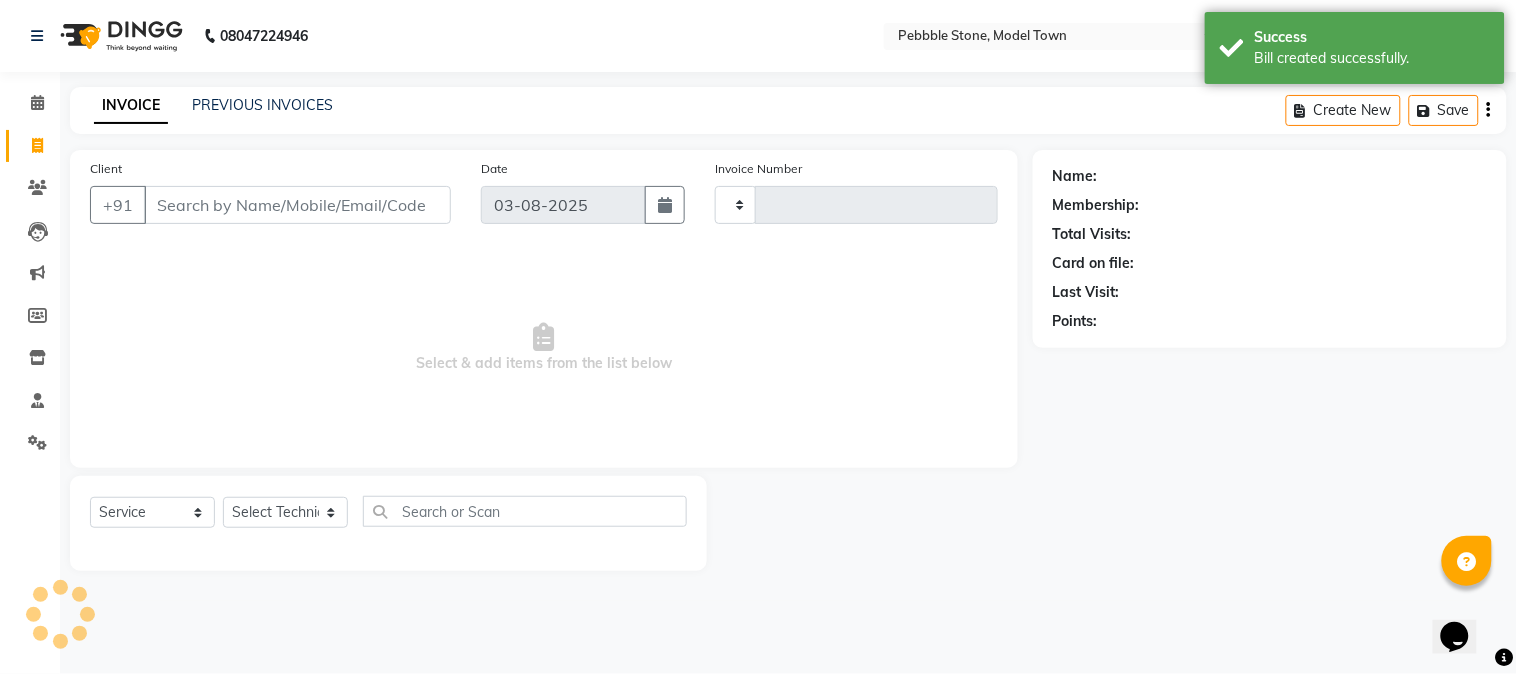 type on "0027" 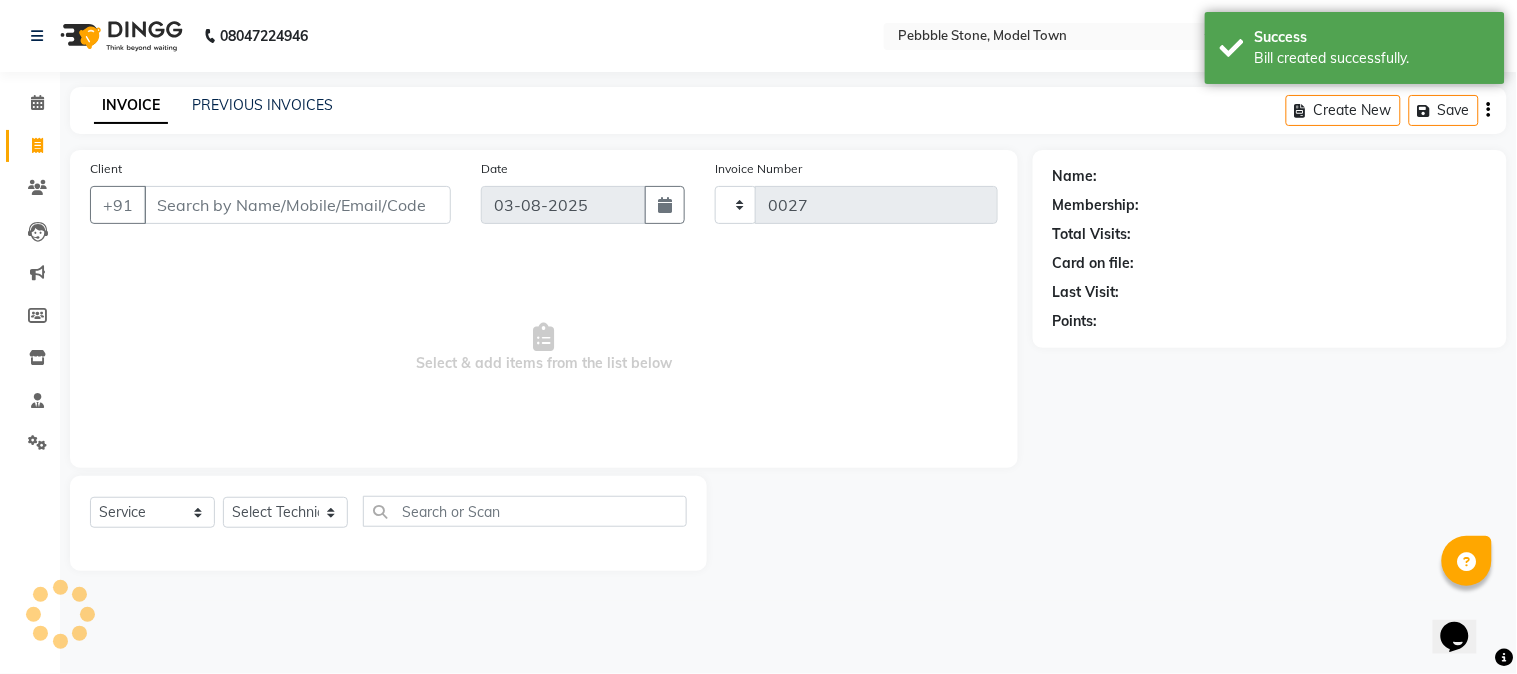 select on "8684" 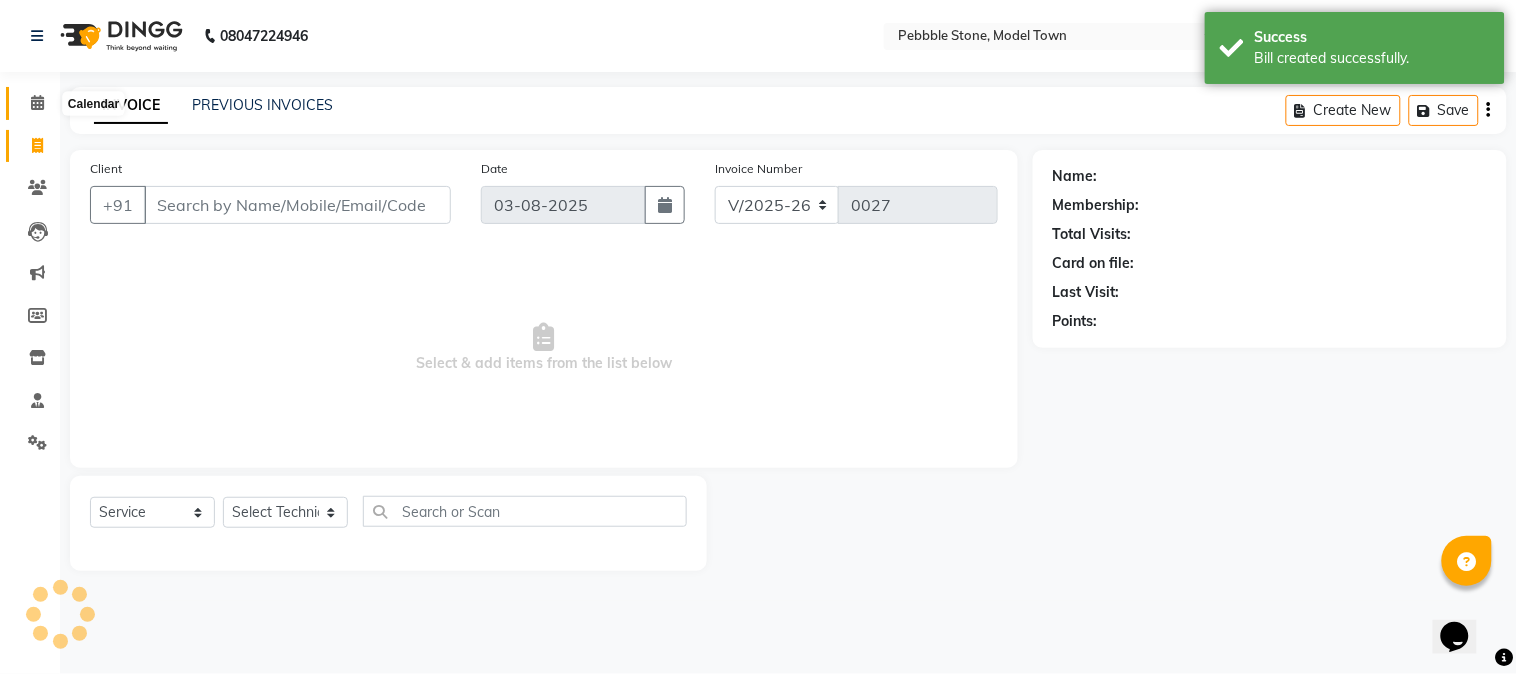 click 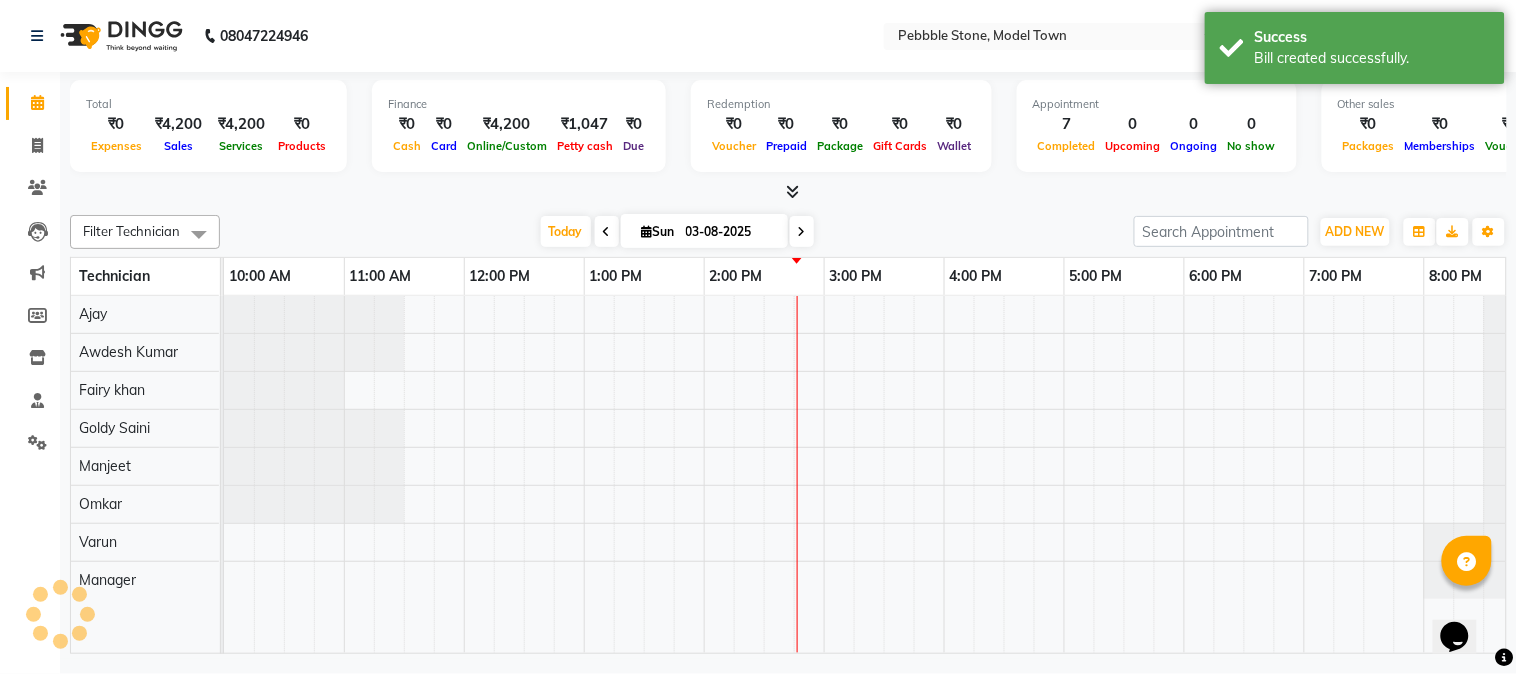scroll, scrollTop: 0, scrollLeft: 37, axis: horizontal 